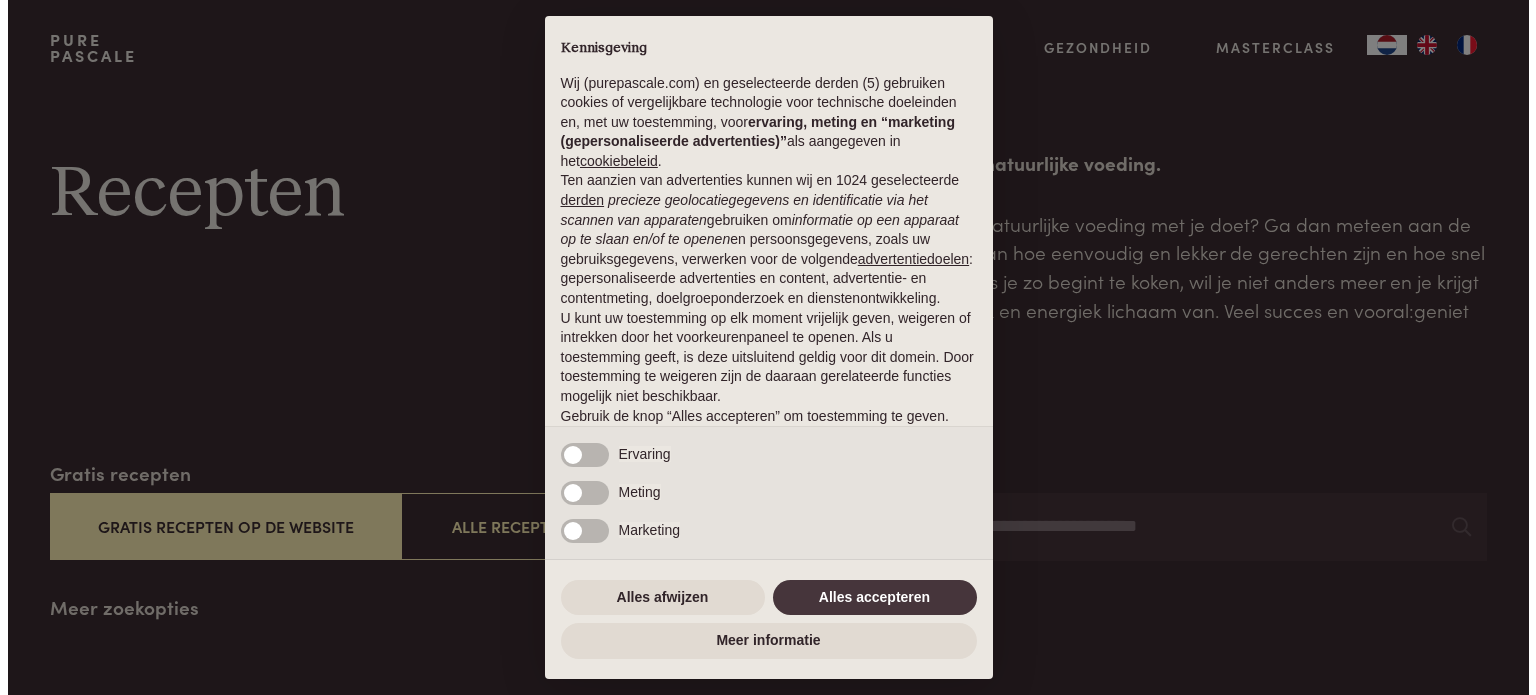 scroll, scrollTop: 0, scrollLeft: 0, axis: both 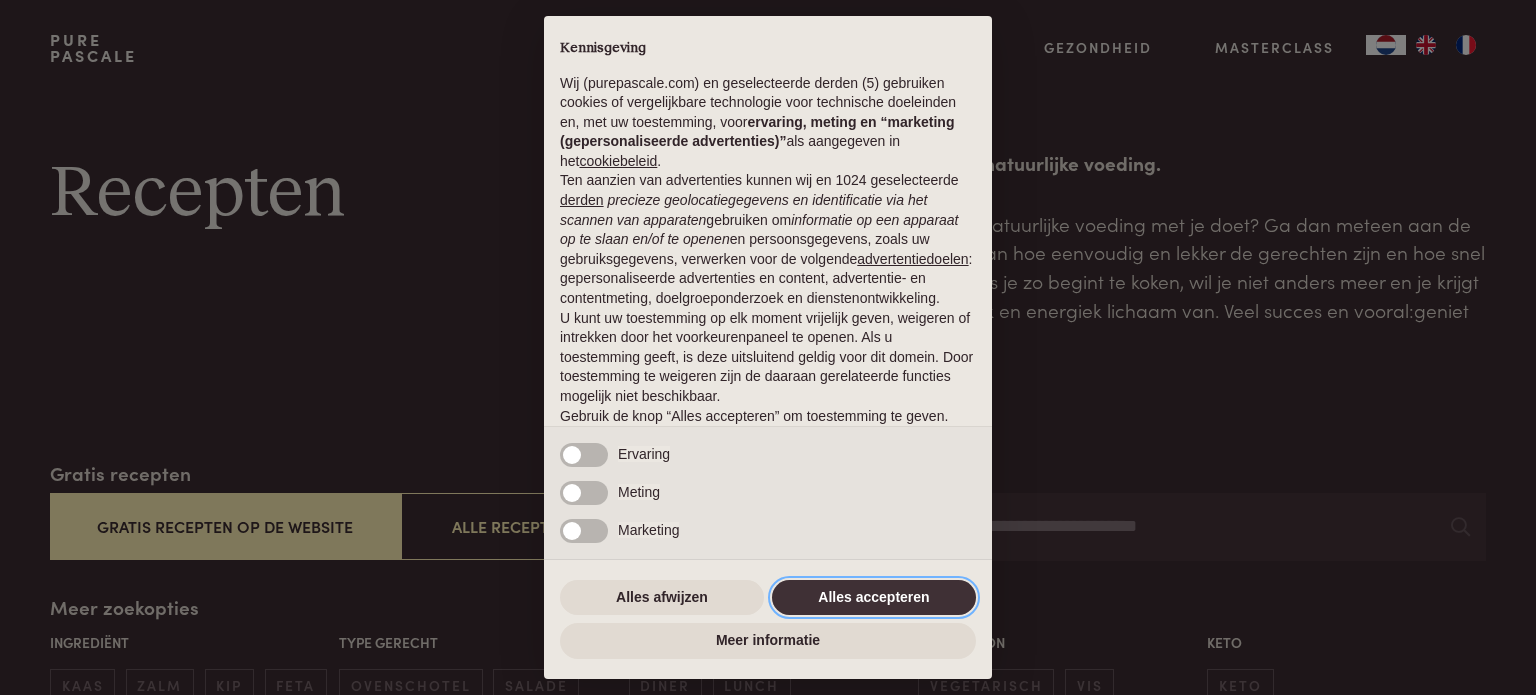 click on "Alles accepteren" at bounding box center (874, 598) 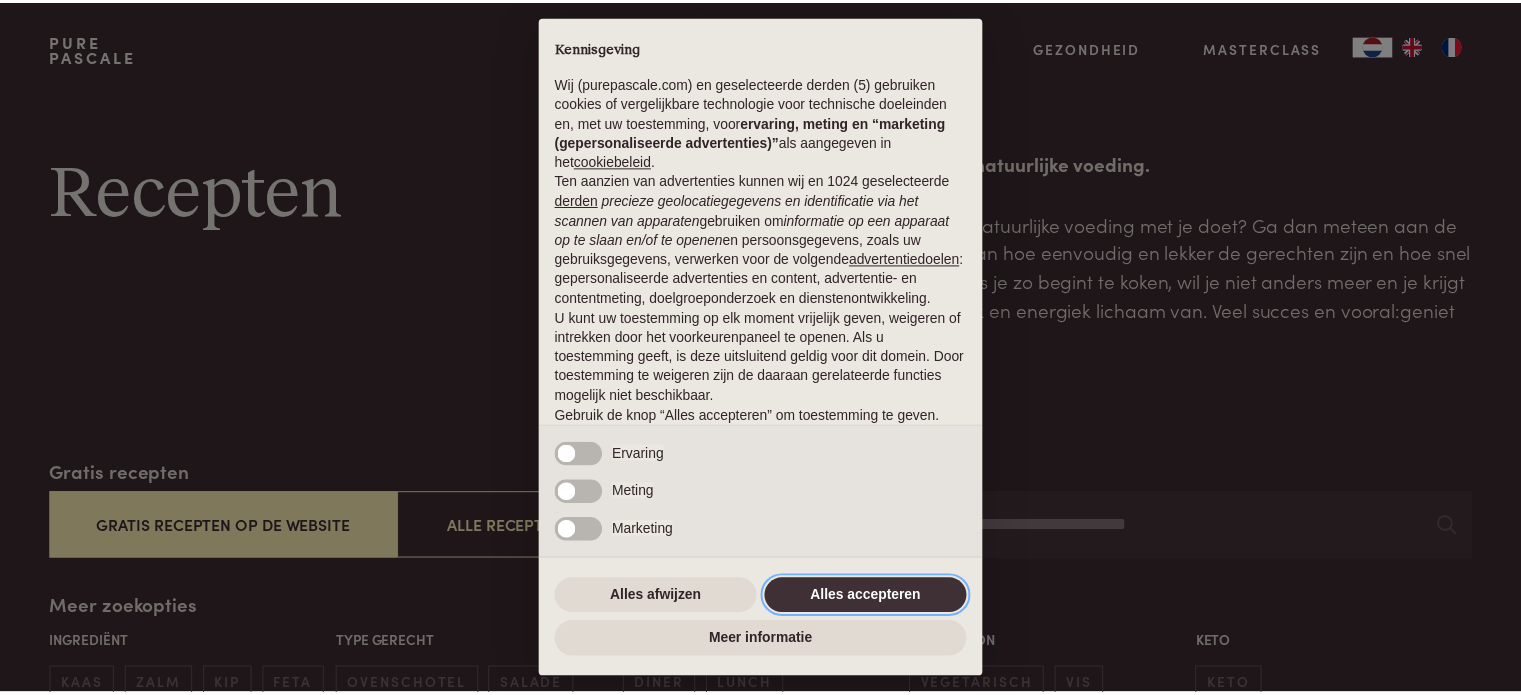 scroll, scrollTop: 108, scrollLeft: 0, axis: vertical 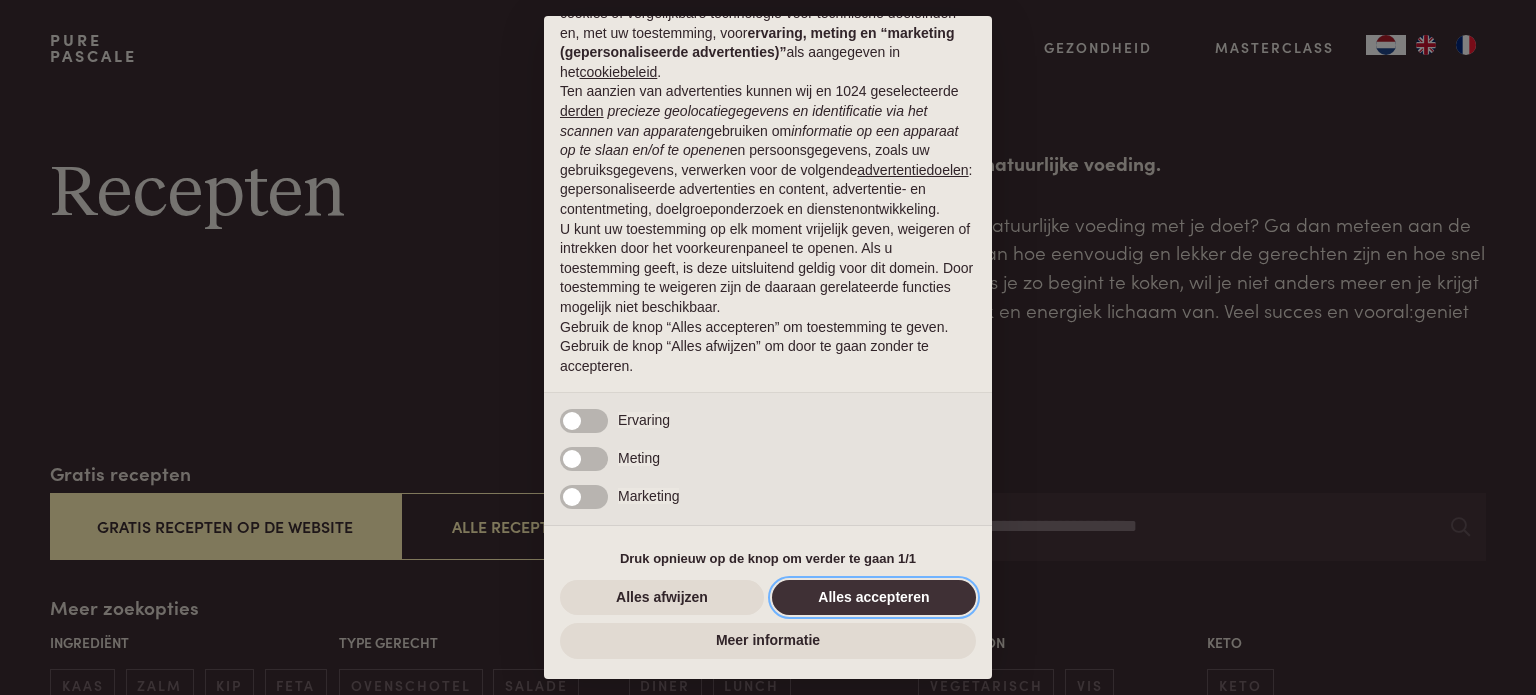 click on "Alles accepteren" at bounding box center (874, 598) 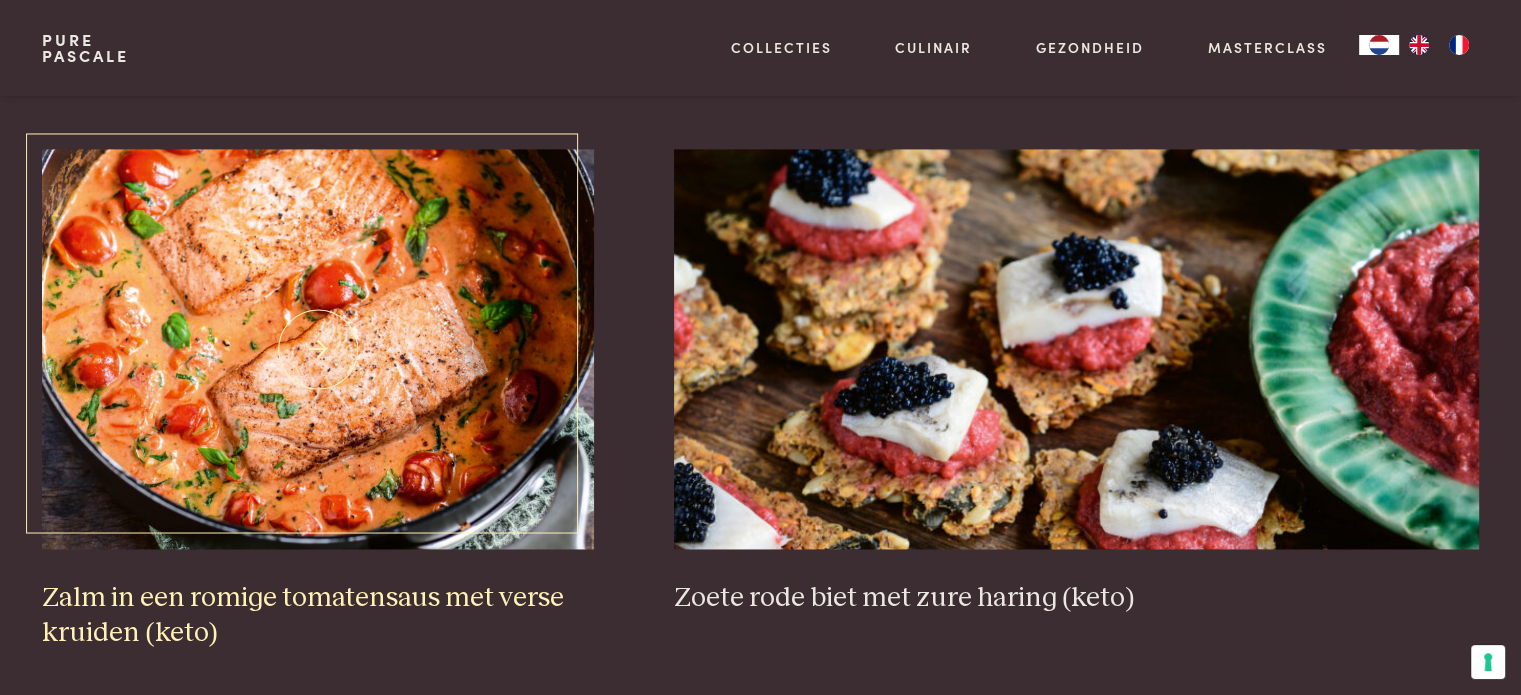 scroll, scrollTop: 3000, scrollLeft: 0, axis: vertical 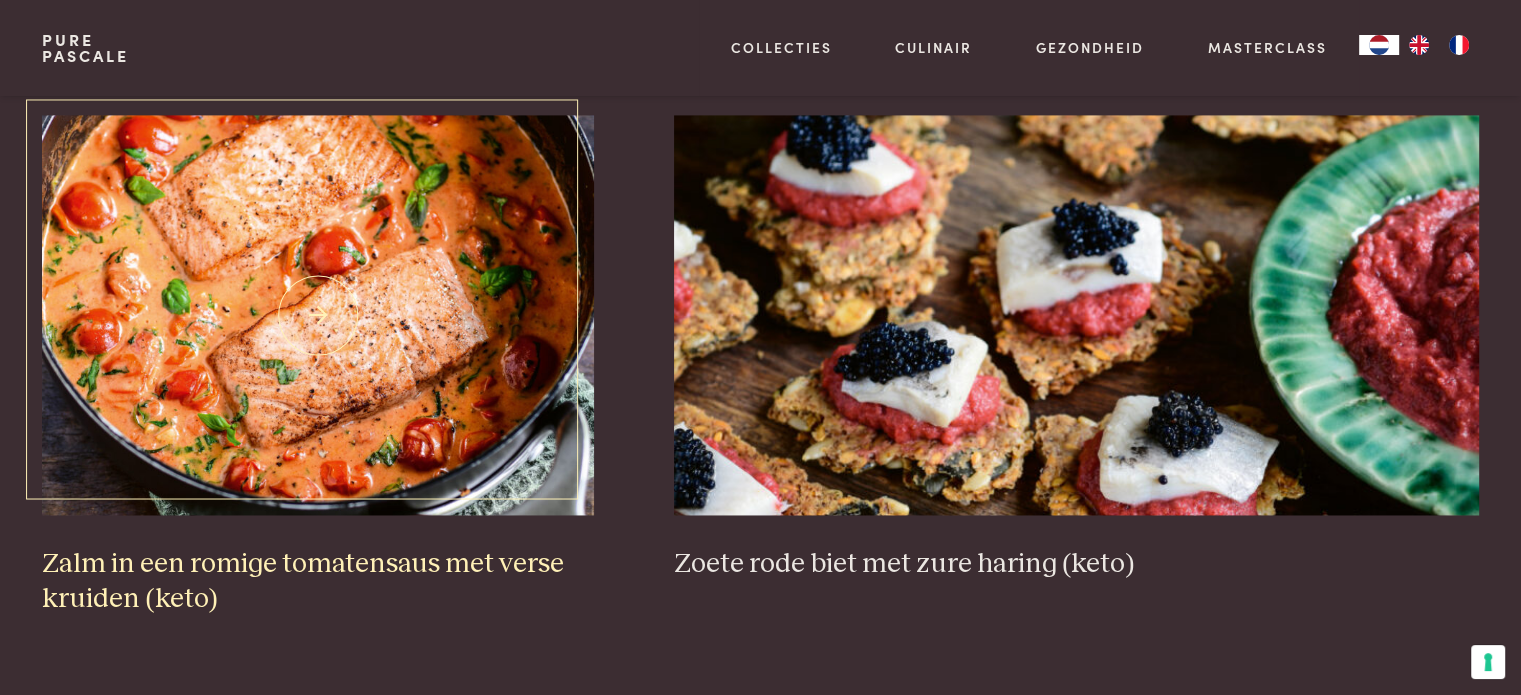 click at bounding box center (318, 315) 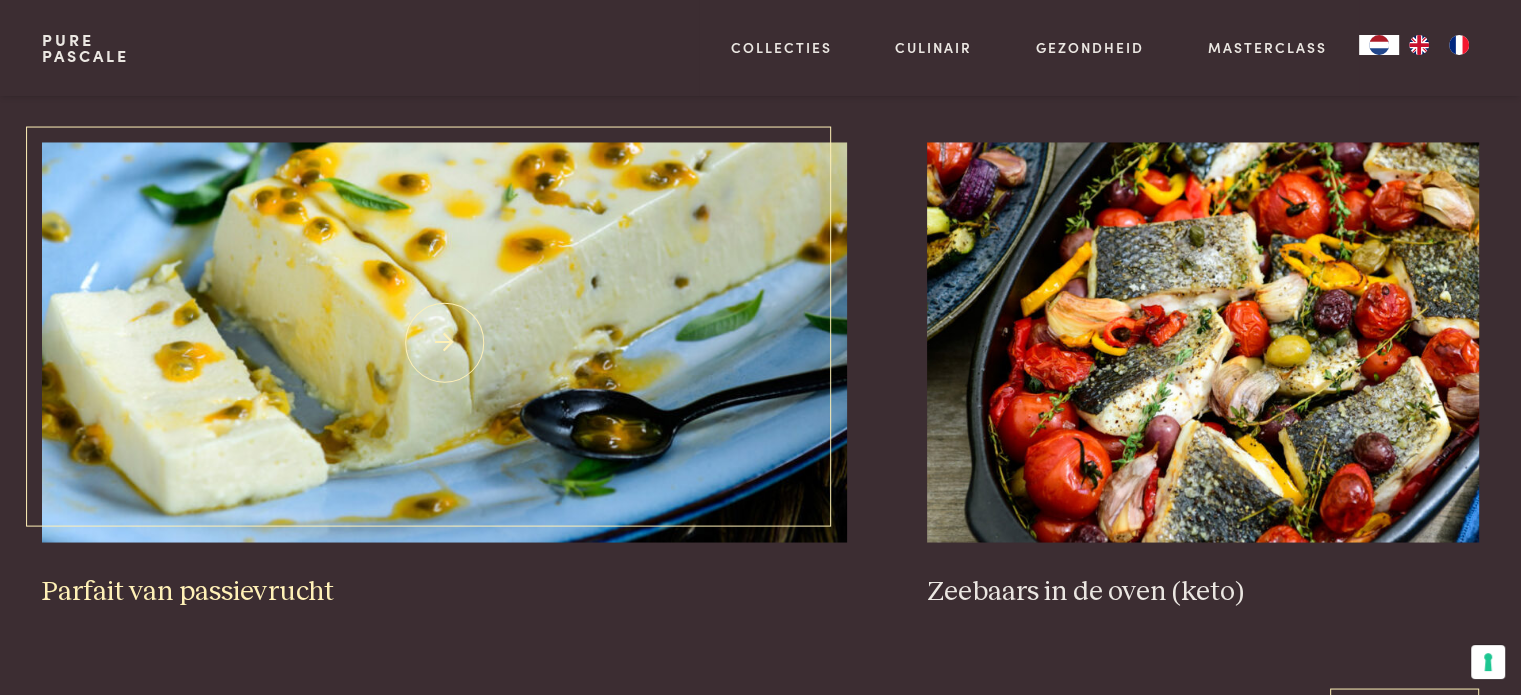 scroll, scrollTop: 3600, scrollLeft: 0, axis: vertical 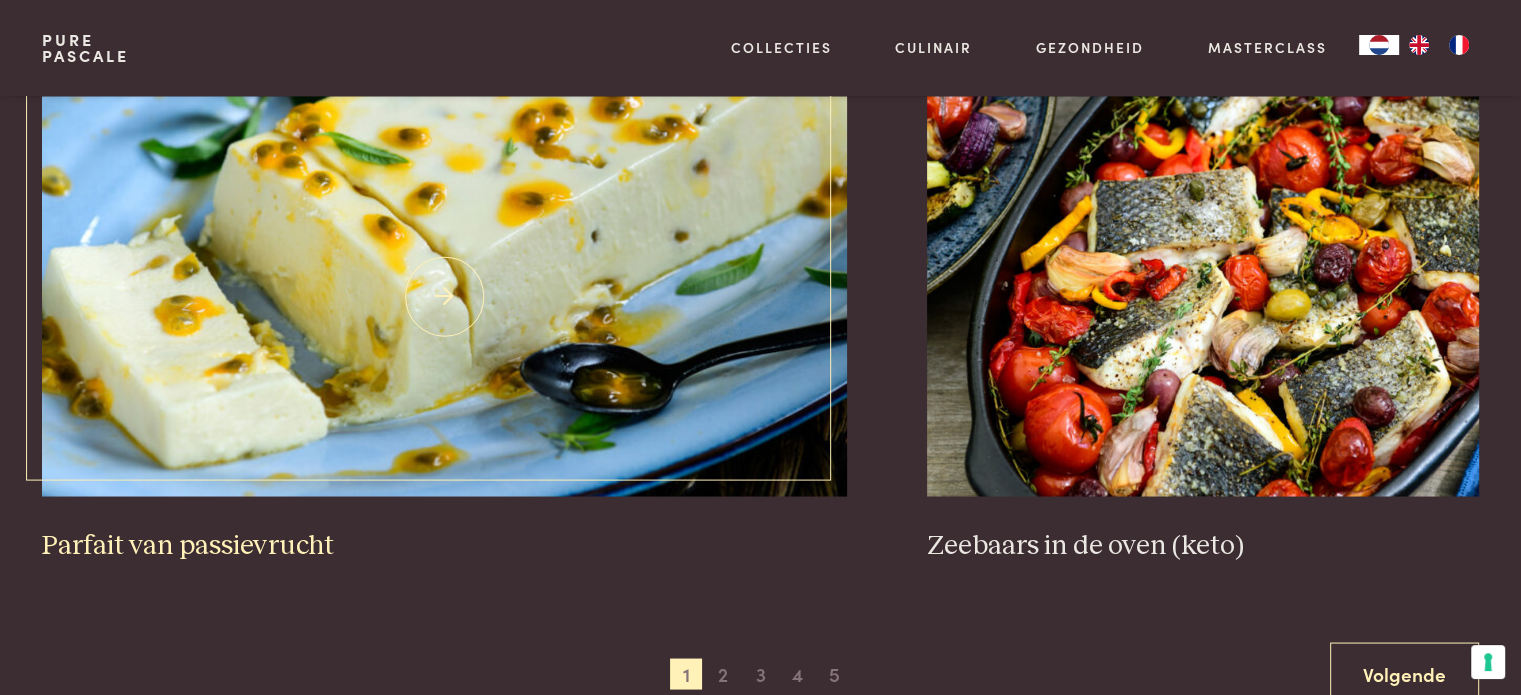 click at bounding box center (444, 296) 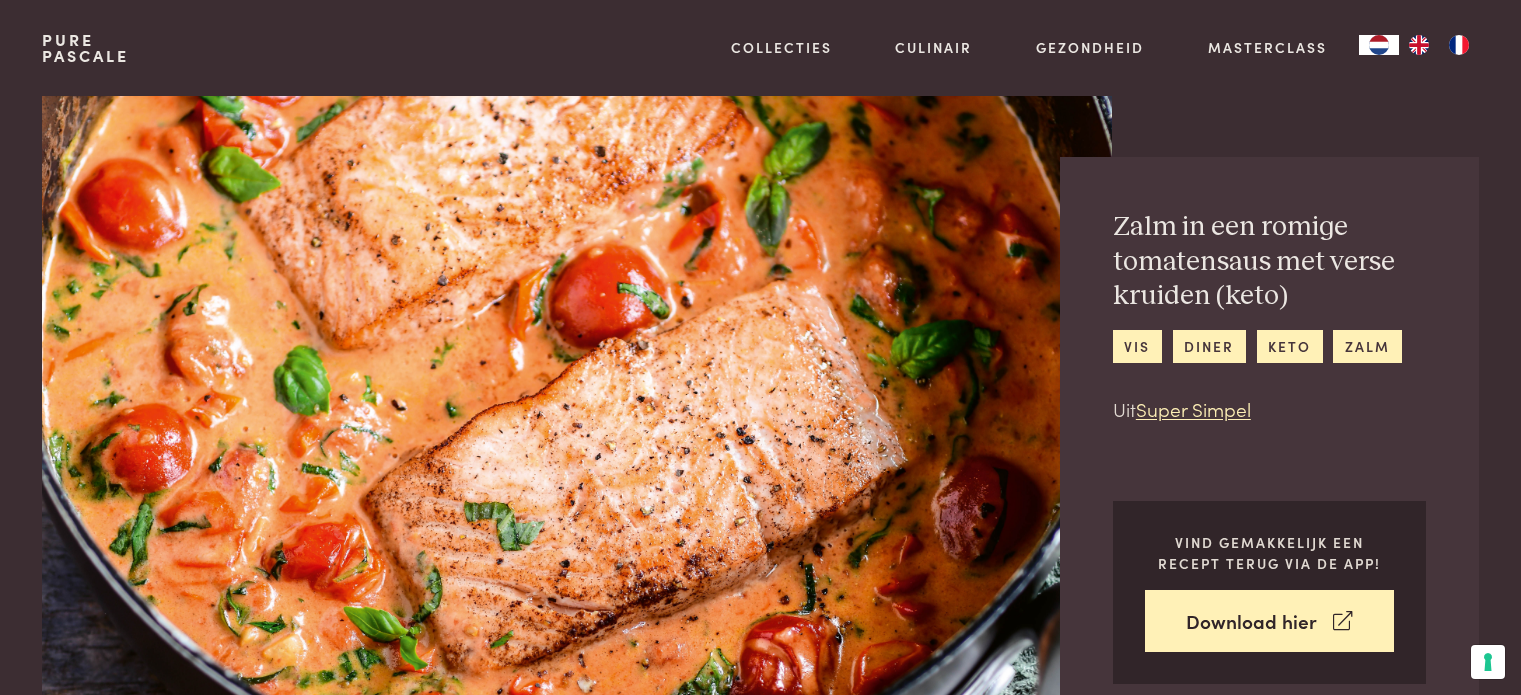 scroll, scrollTop: 0, scrollLeft: 0, axis: both 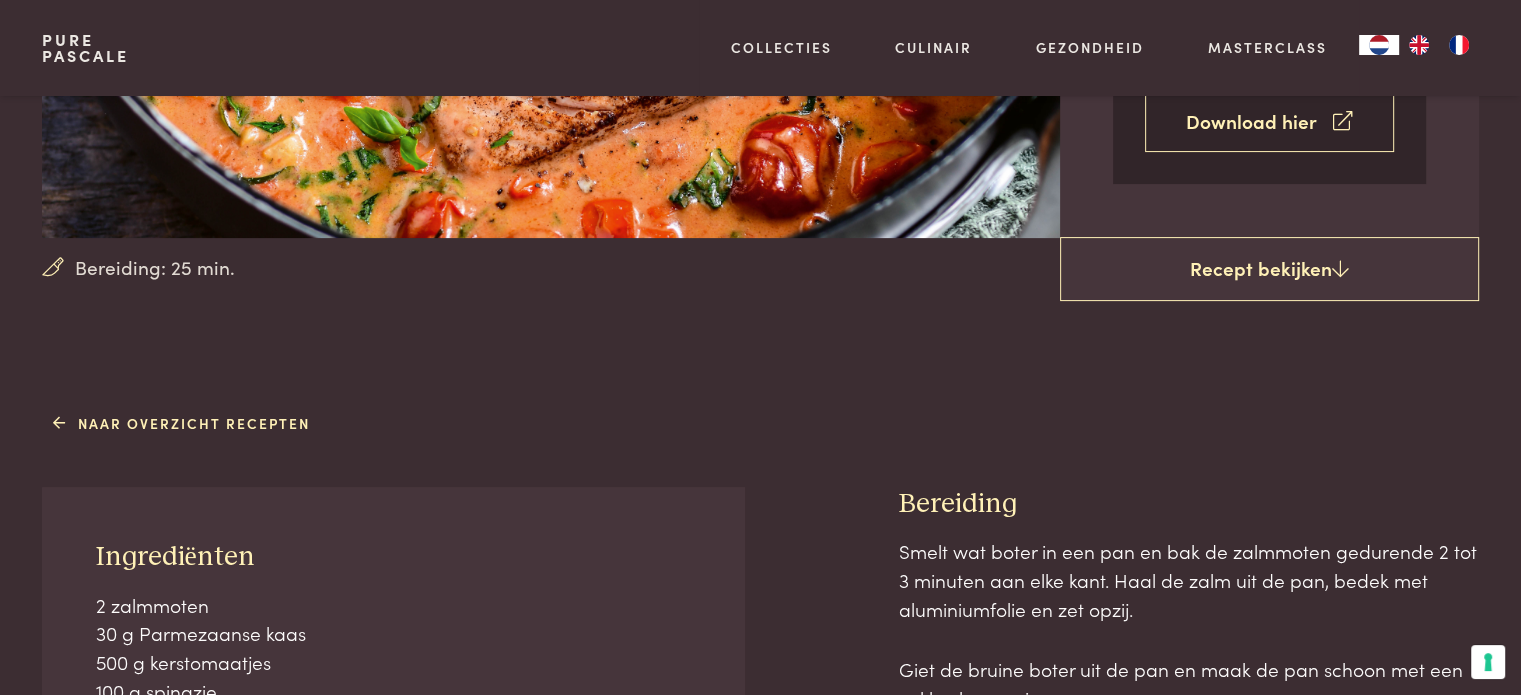 click on "Download hier" at bounding box center (1269, 121) 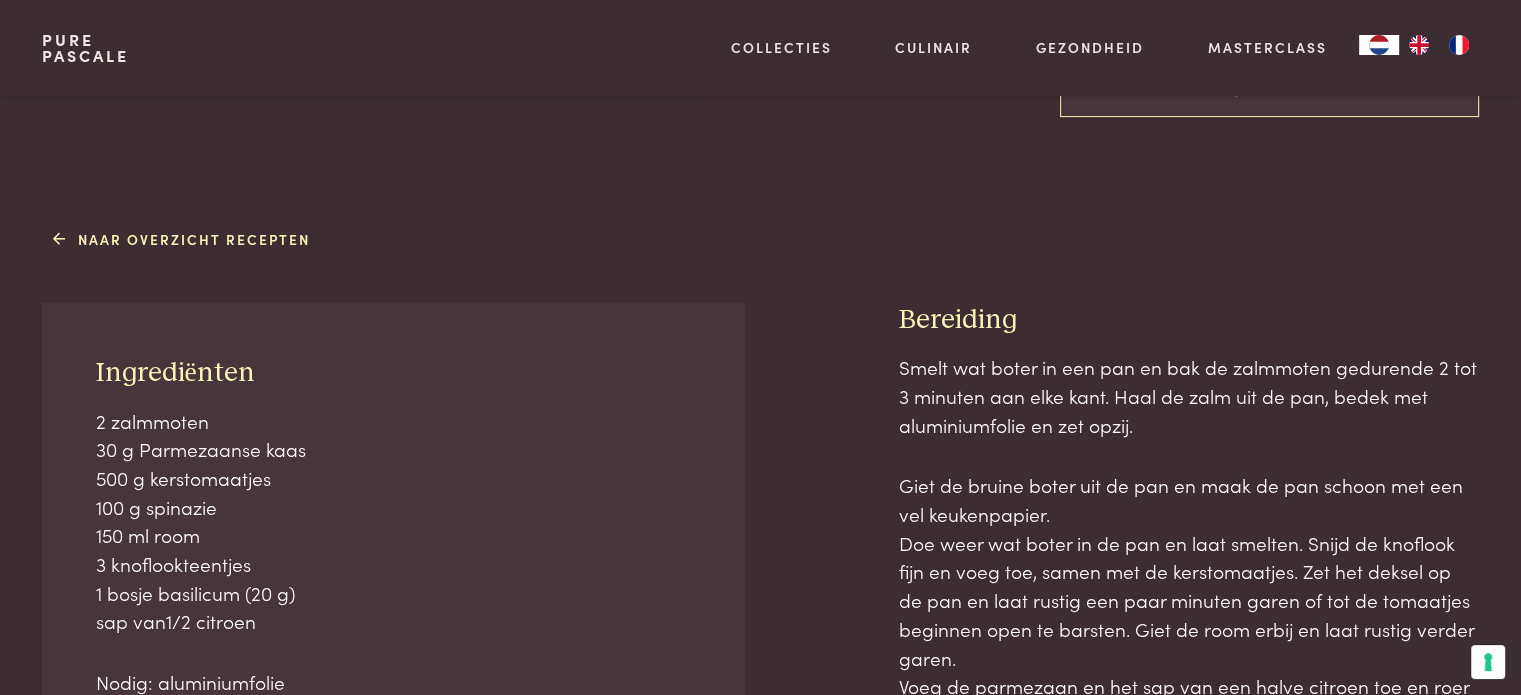scroll, scrollTop: 700, scrollLeft: 0, axis: vertical 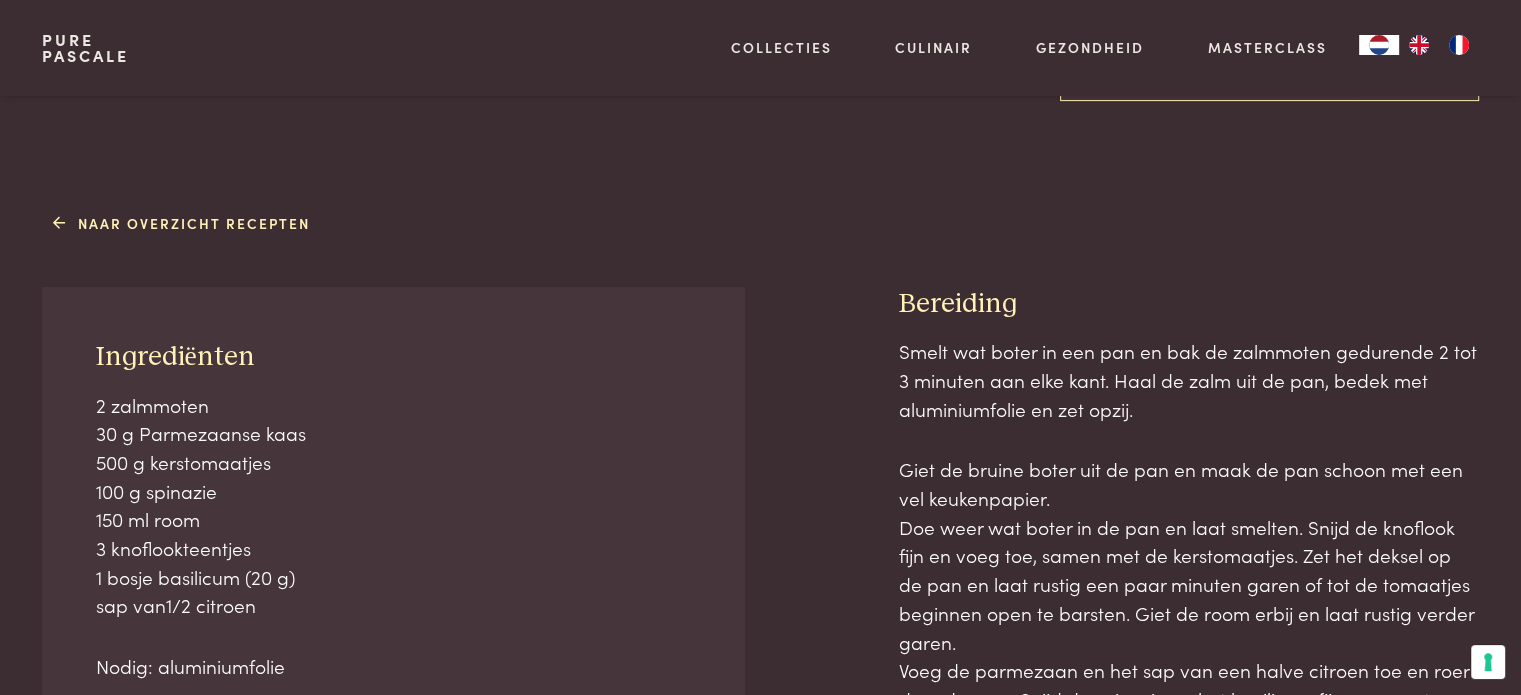 click on "Bereiding: 25 min.
Zalm in een romige tomatensaus met verse kruiden (keto)
vis
diner
keto
zalm
Uit  Super Simpel   Vind gemakkelijk een recept terug via de app!   Download hier   Recept bekijken    Naar overzicht recepten
Ingrediënten
2 zalmmoten
30 g Parmezaanse kaas
500 g kerstomaatjes
100 g spinazie
150 ml room
3 knoflookteentjes
1 bosje basilicum (20 g)
sap van  1 / 2 citroen   Nodig: aluminiumfolie   Bestel online         Pagina delen
Bereiding
Smelt wat boter in een pan en bak de zalmmoten gedurende 2 tot 3 minuten aan elke kant. Haal de zalm uit de pan, bedek met aluminiumfolie en zet opzij." at bounding box center (760, 746) 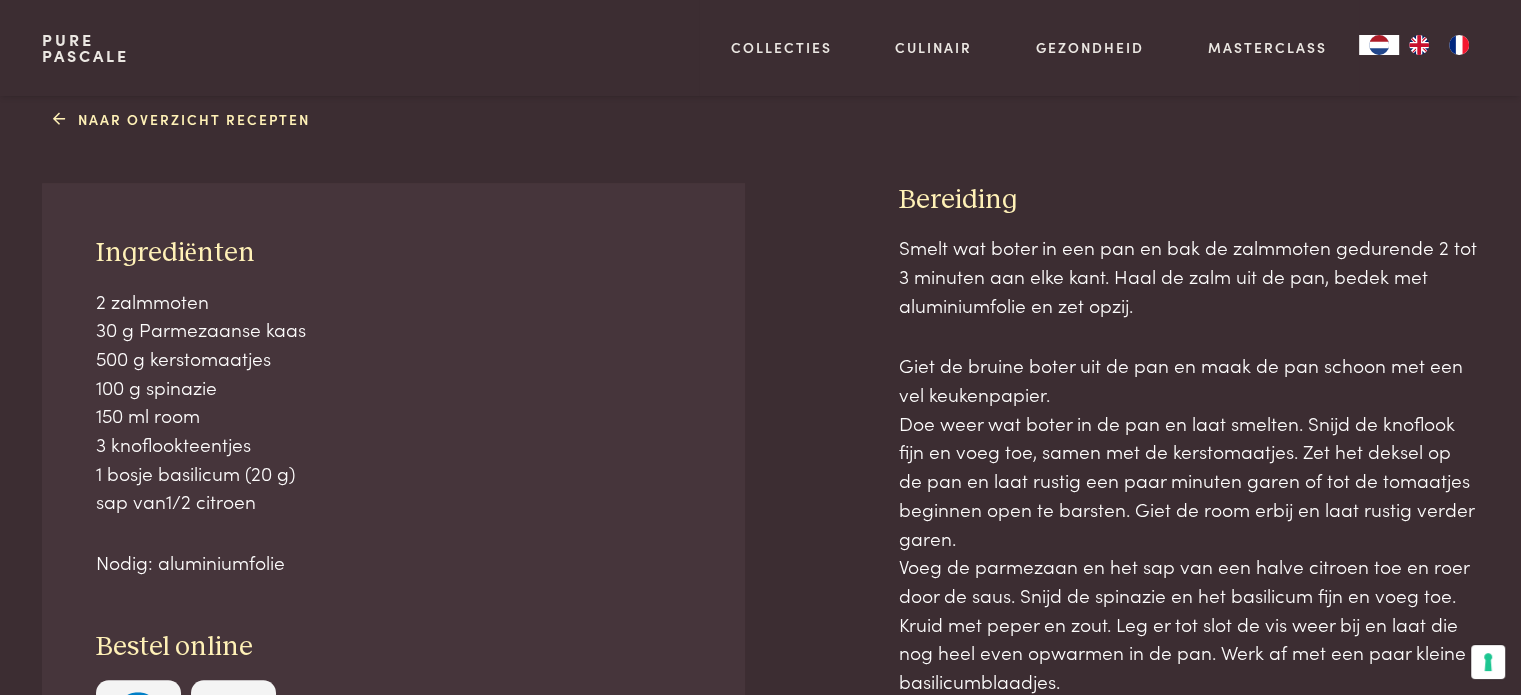 scroll, scrollTop: 800, scrollLeft: 0, axis: vertical 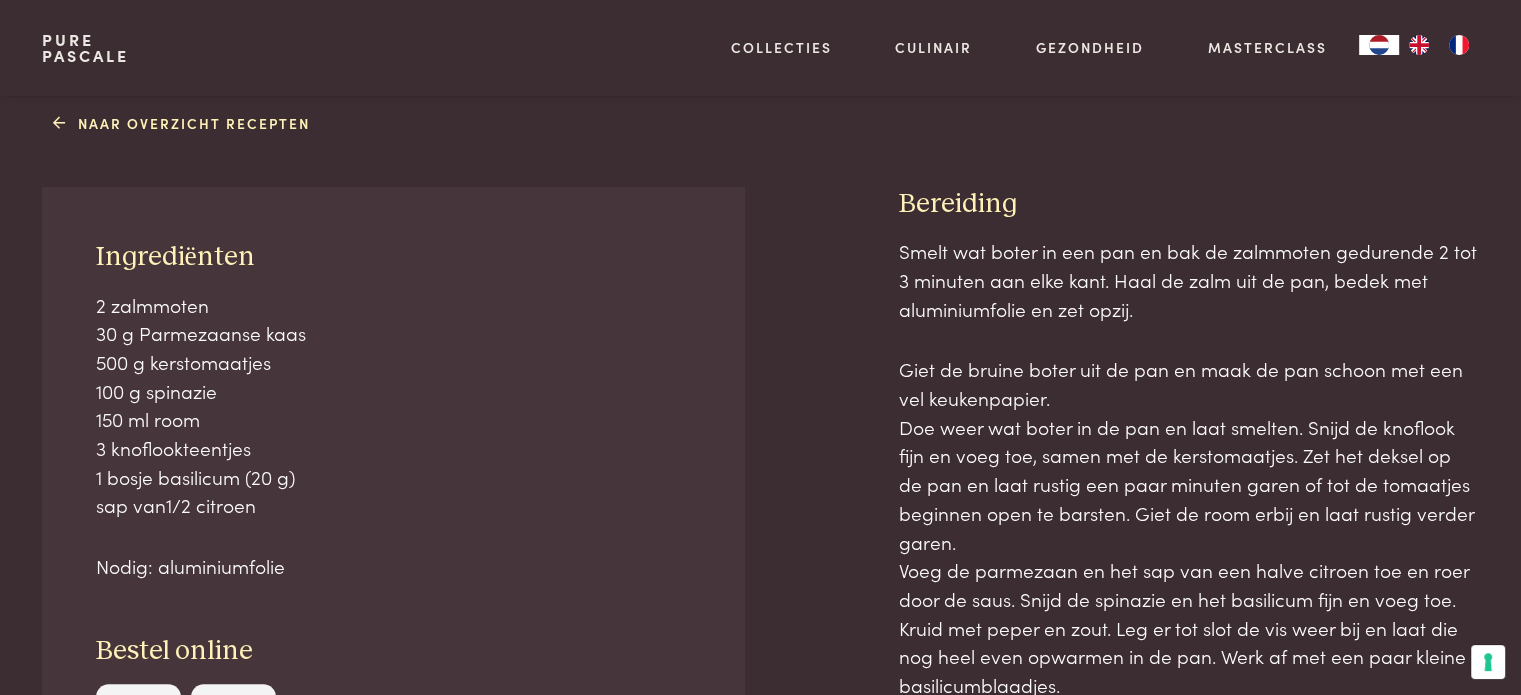 drag, startPoint x: 94, startPoint y: 251, endPoint x: 322, endPoint y: 539, distance: 367.32547 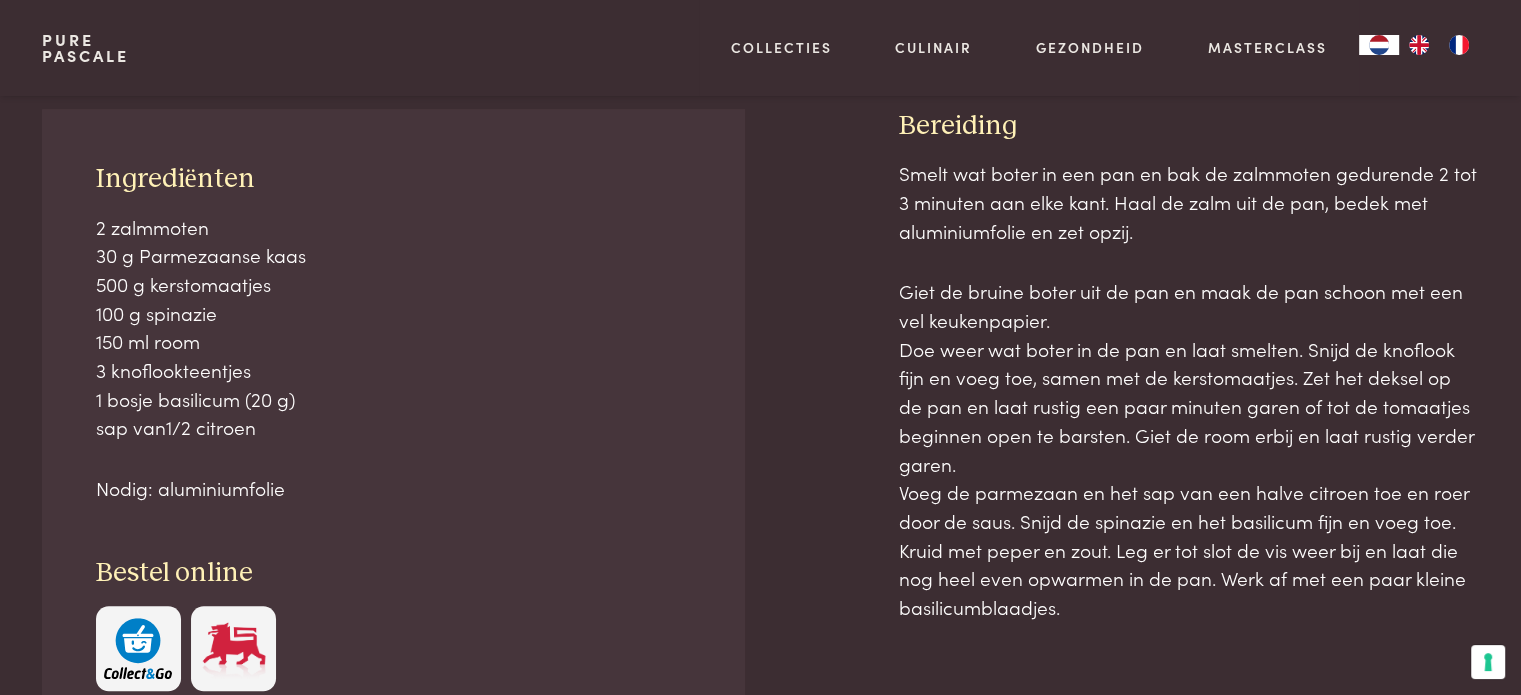 scroll, scrollTop: 900, scrollLeft: 0, axis: vertical 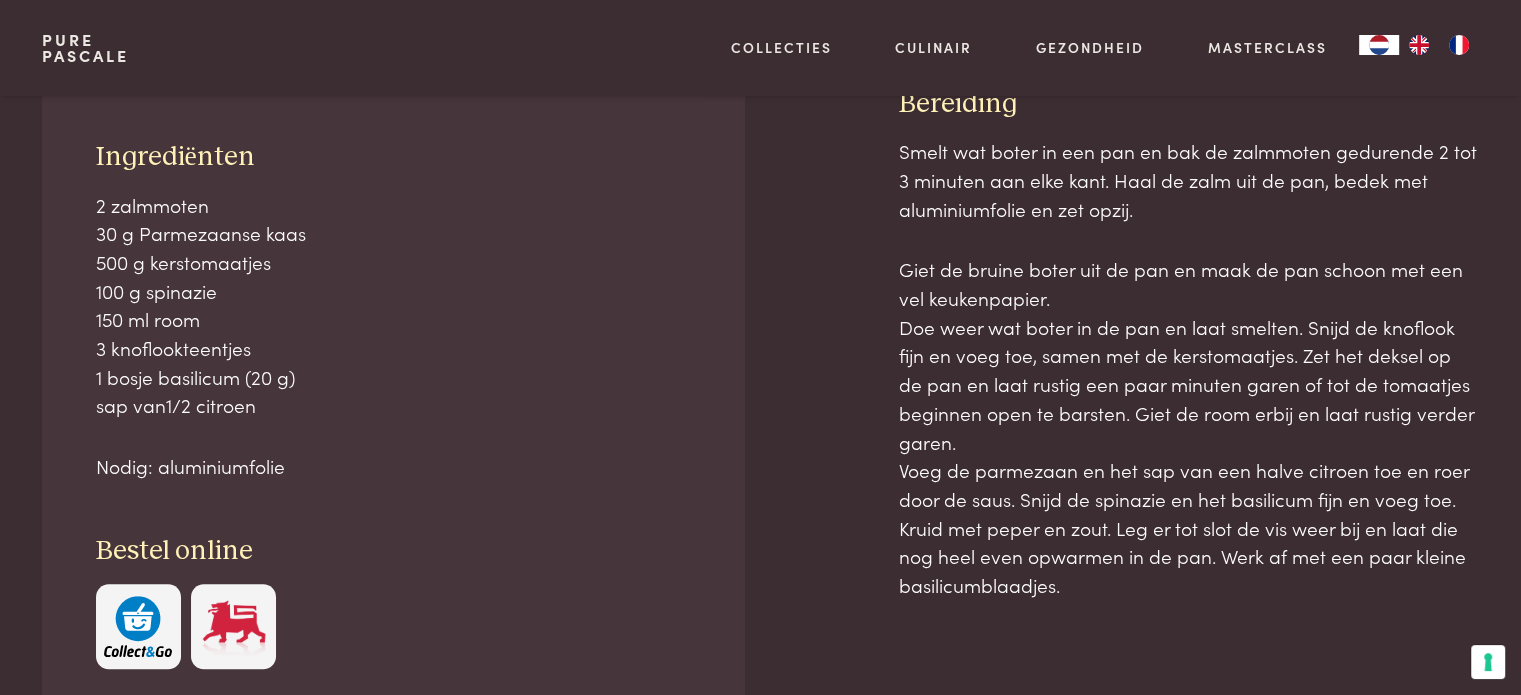 drag, startPoint x: 96, startPoint y: 150, endPoint x: 320, endPoint y: 429, distance: 357.79465 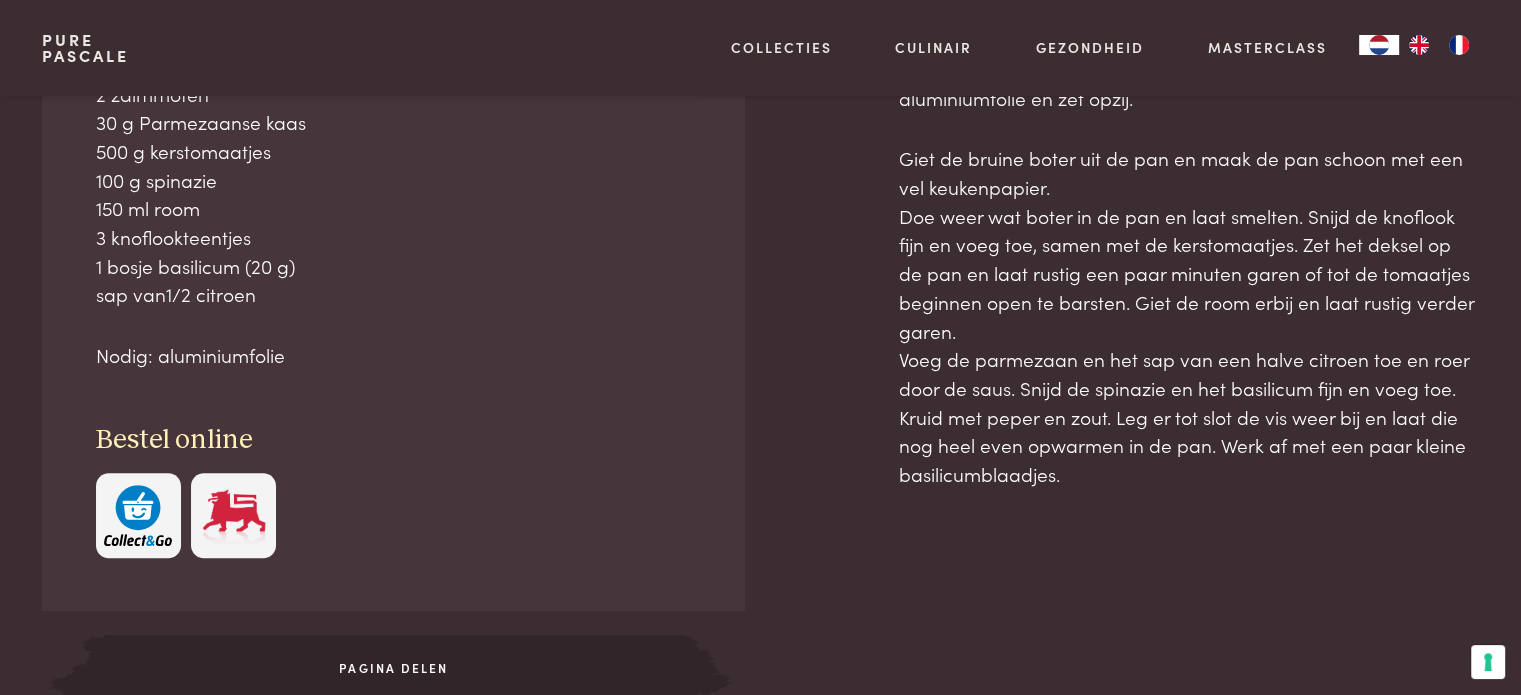 scroll, scrollTop: 1112, scrollLeft: 0, axis: vertical 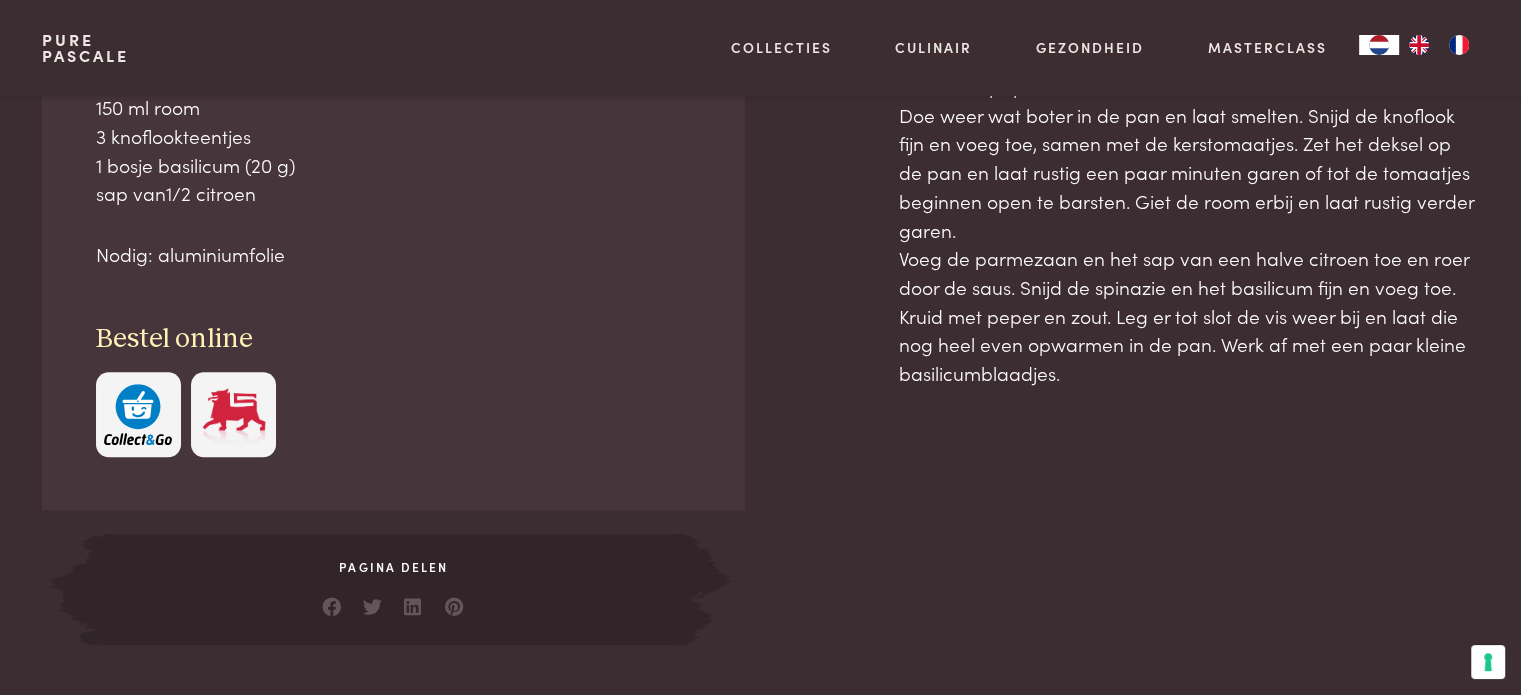 drag, startPoint x: 899, startPoint y: 195, endPoint x: 1136, endPoint y: 334, distance: 274.75443 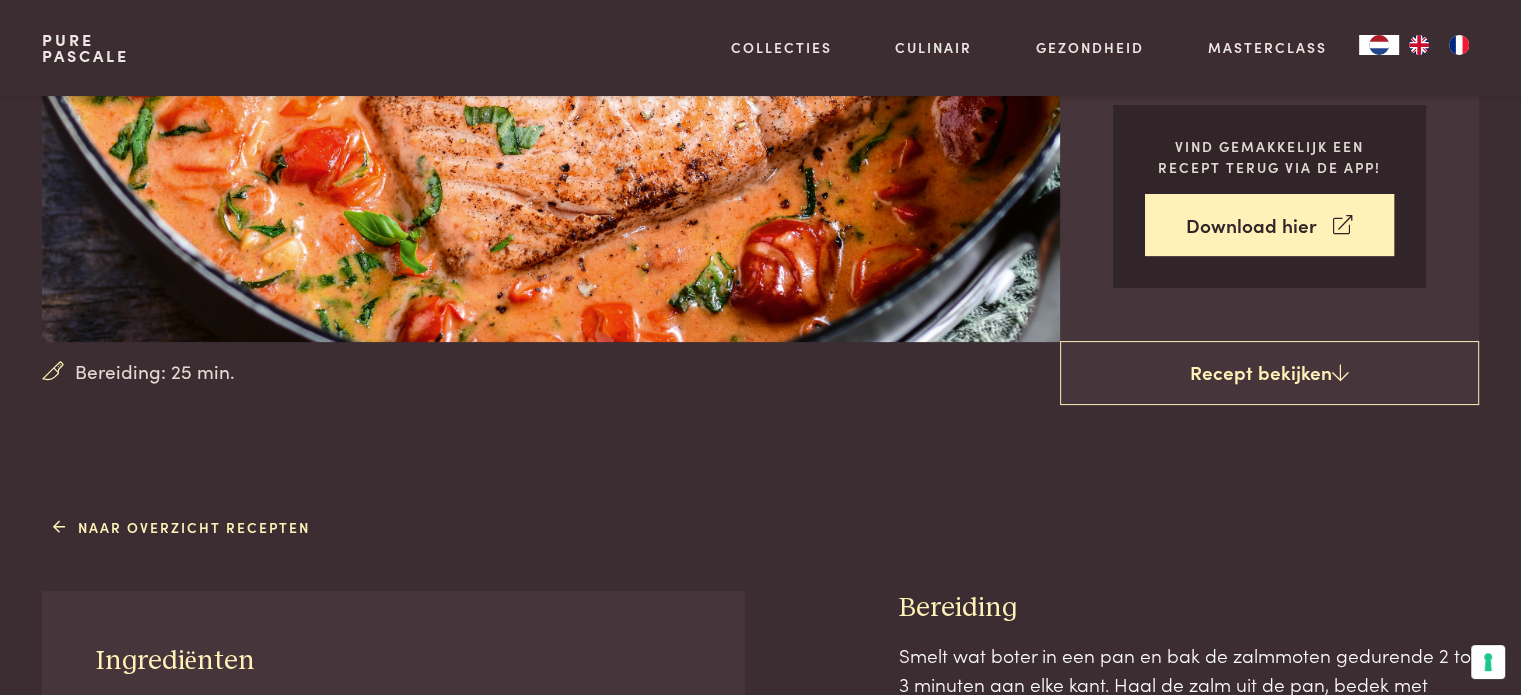 scroll, scrollTop: 0, scrollLeft: 0, axis: both 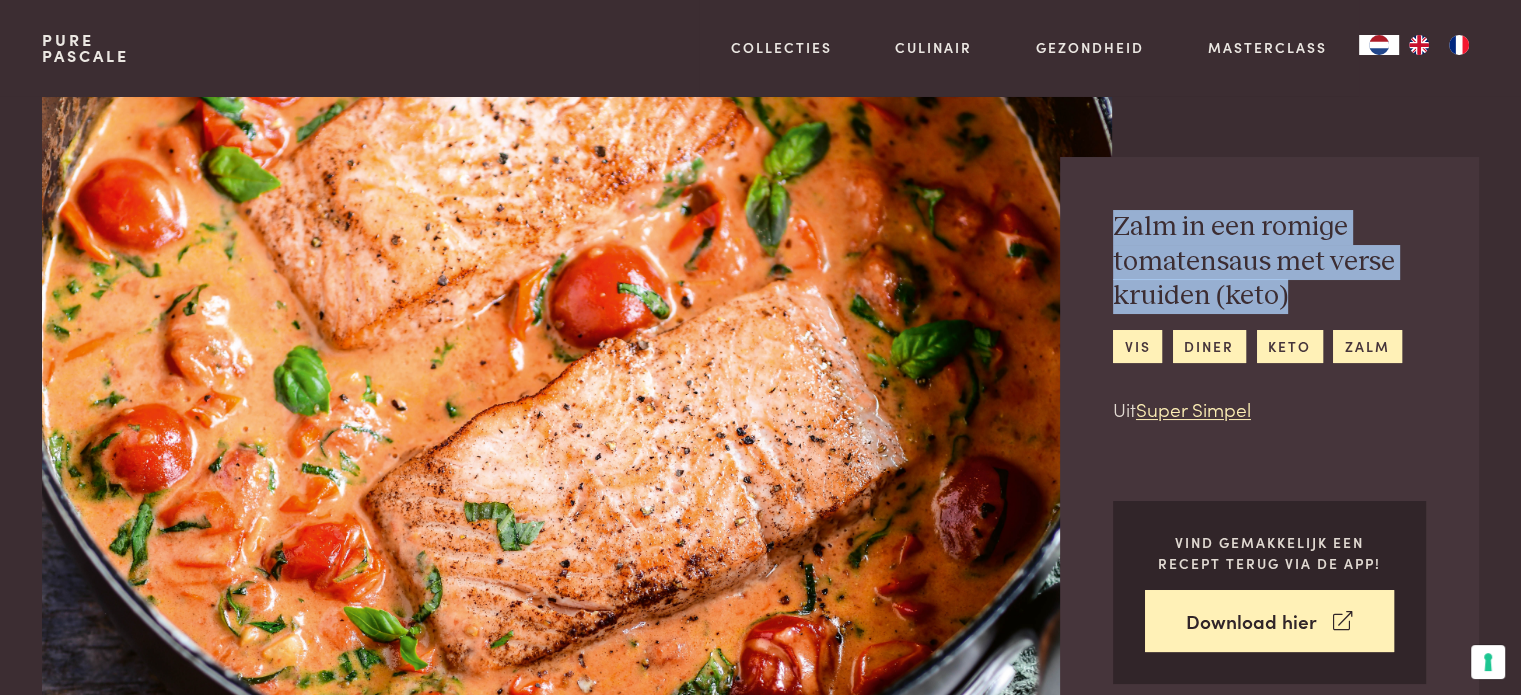 drag, startPoint x: 1116, startPoint y: 220, endPoint x: 1305, endPoint y: 291, distance: 201.89601 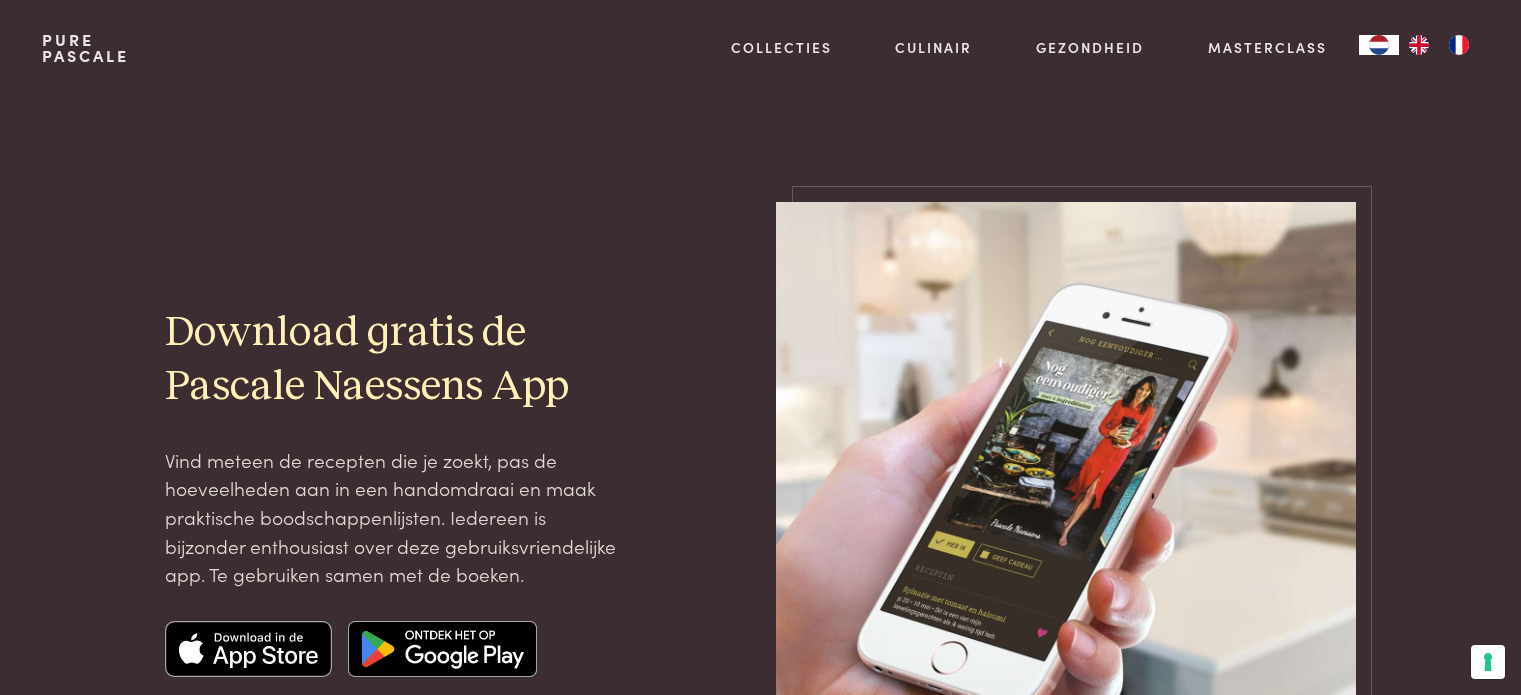 scroll, scrollTop: 0, scrollLeft: 0, axis: both 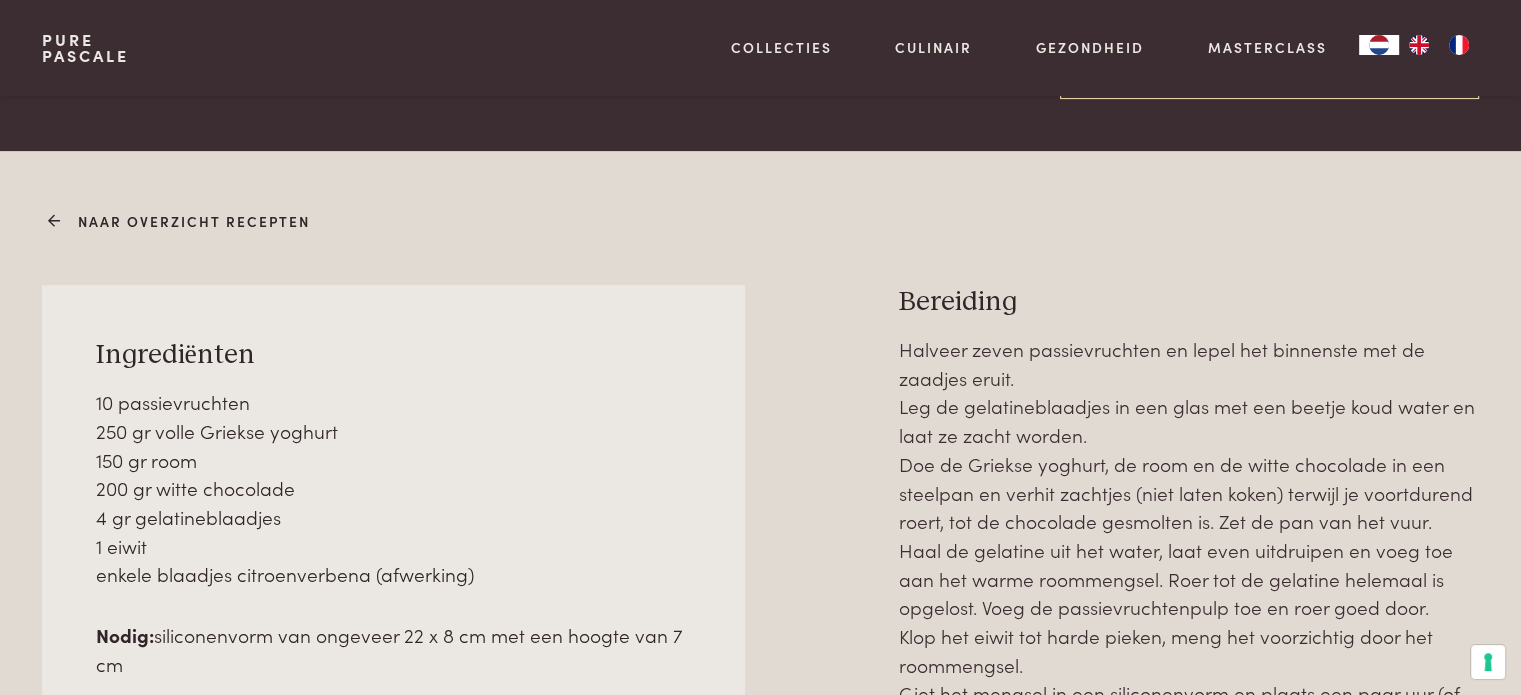 click on "Naar overzicht recepten" at bounding box center (181, 221) 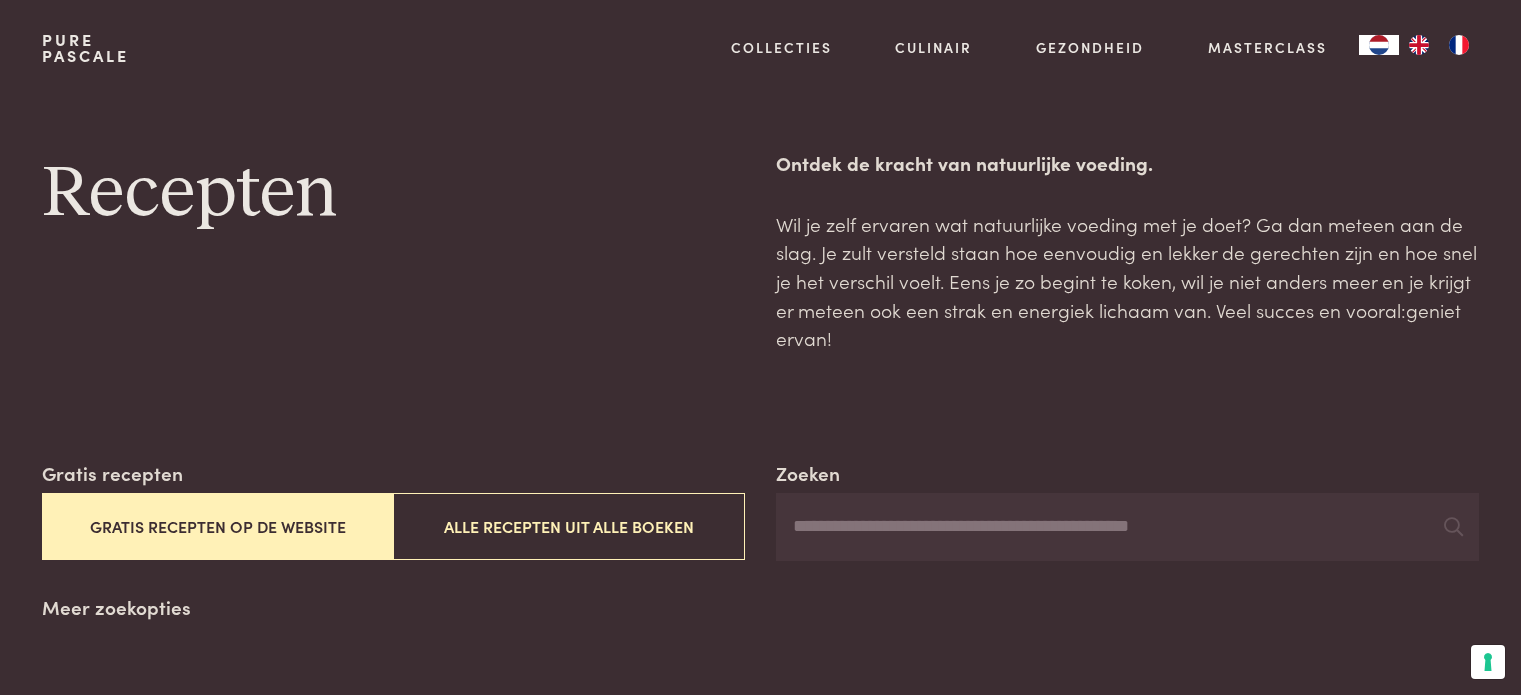 scroll, scrollTop: 0, scrollLeft: 0, axis: both 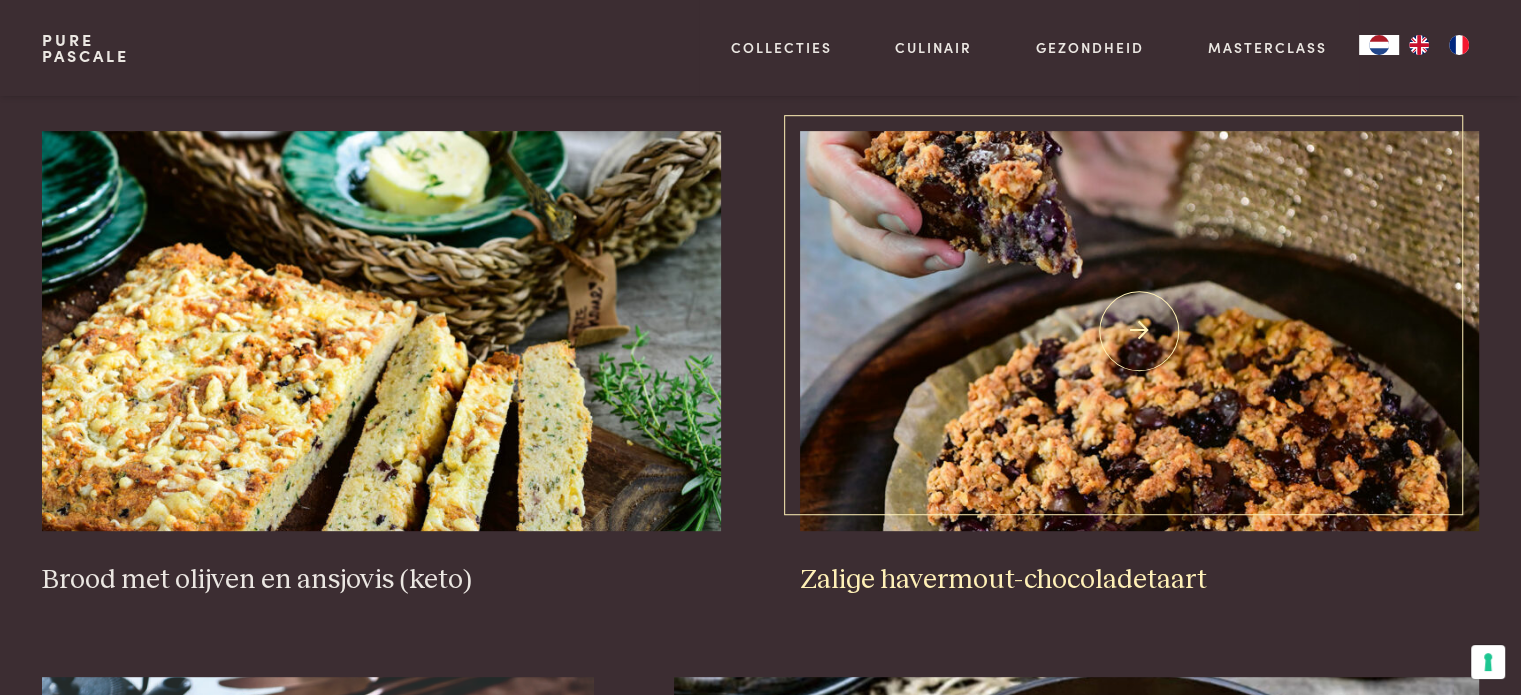click at bounding box center (1139, 331) 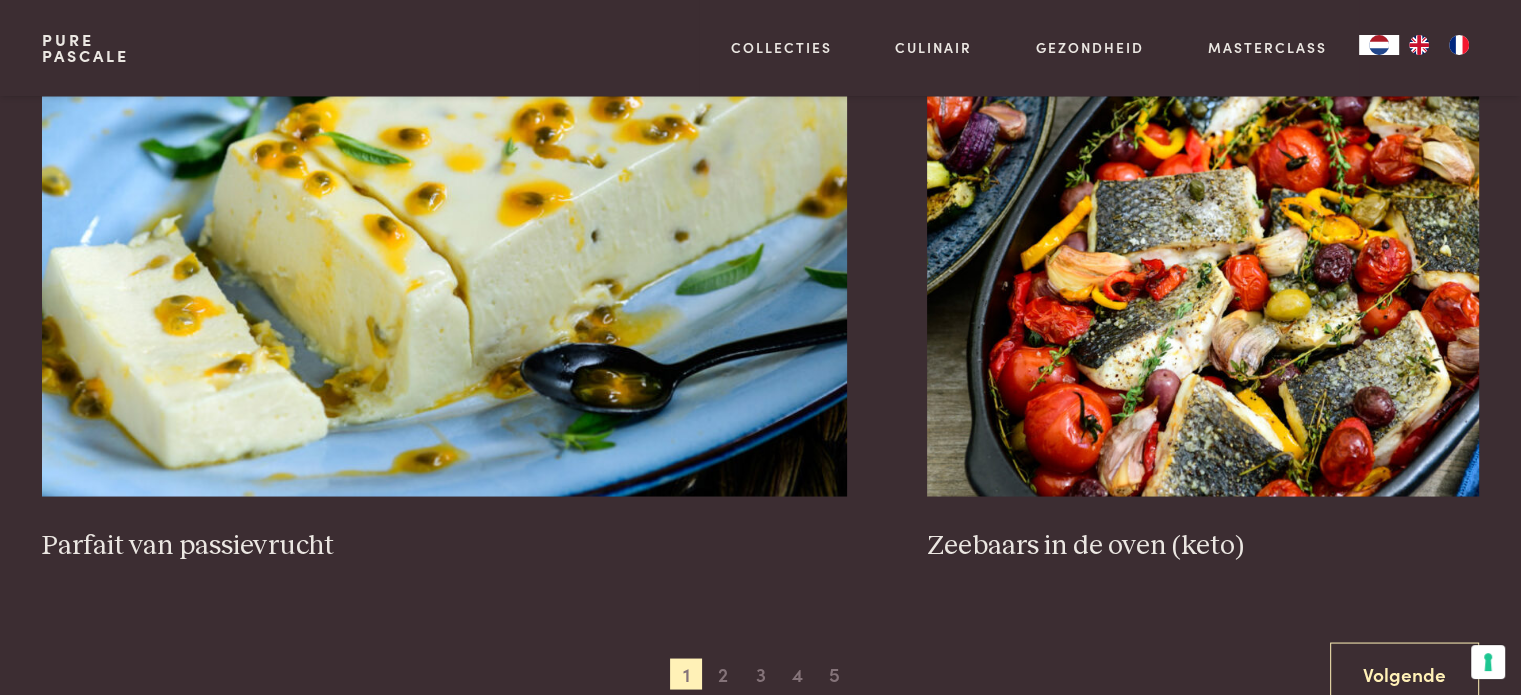 scroll, scrollTop: 3700, scrollLeft: 0, axis: vertical 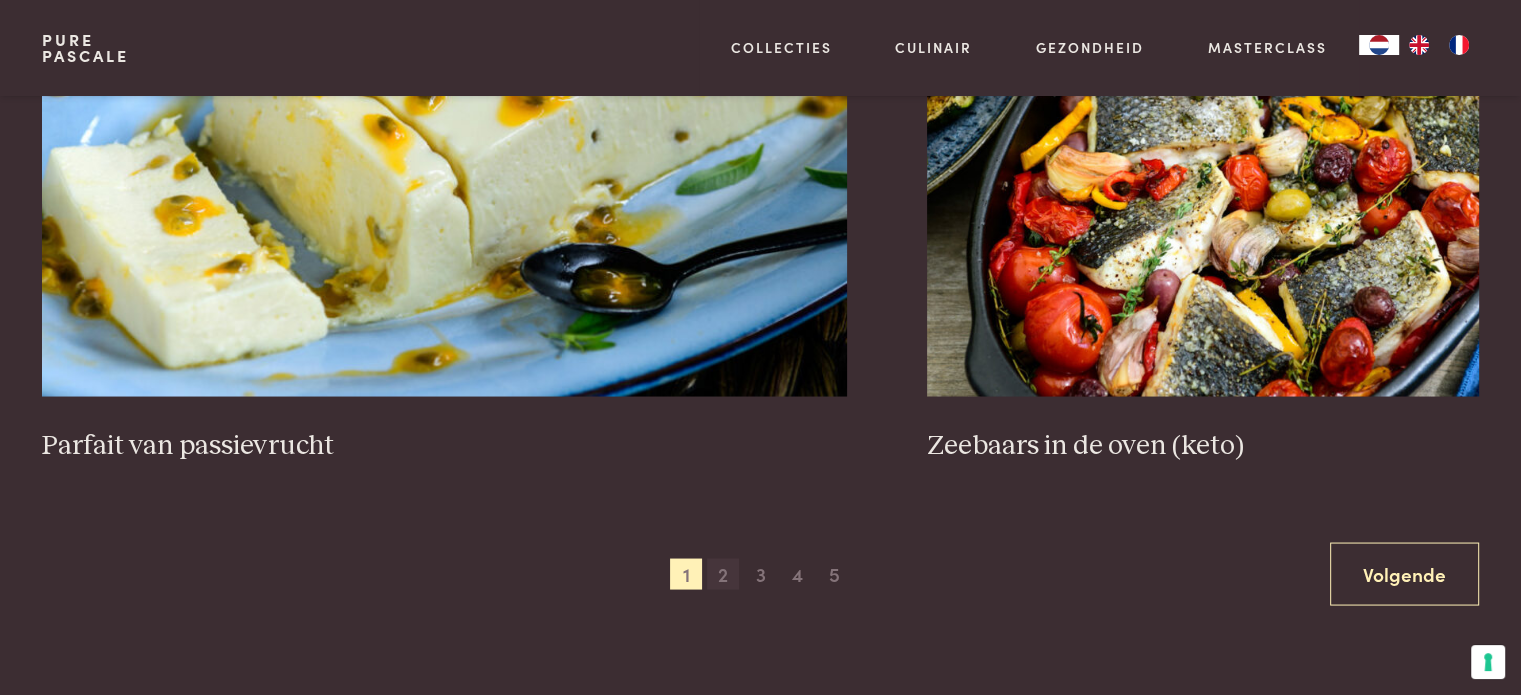 click on "2" at bounding box center (723, 574) 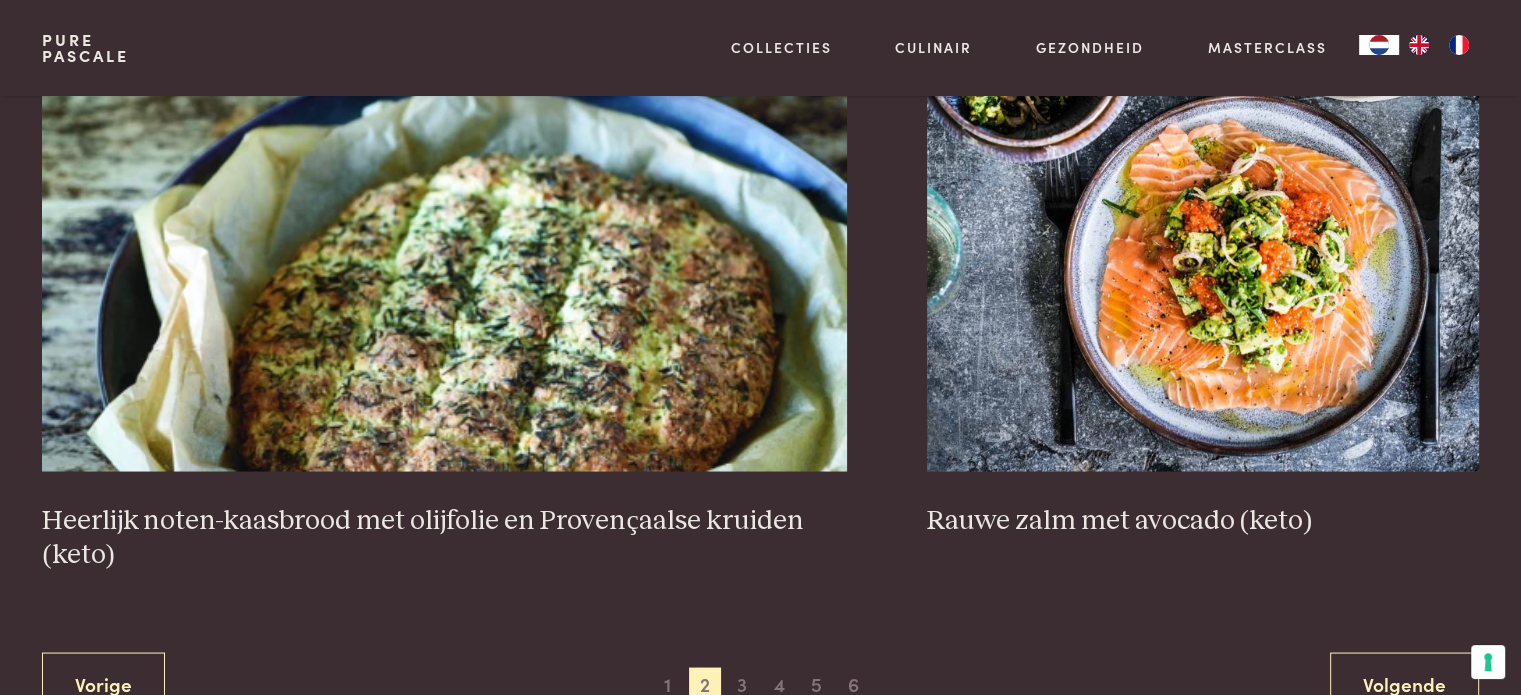 scroll, scrollTop: 3659, scrollLeft: 0, axis: vertical 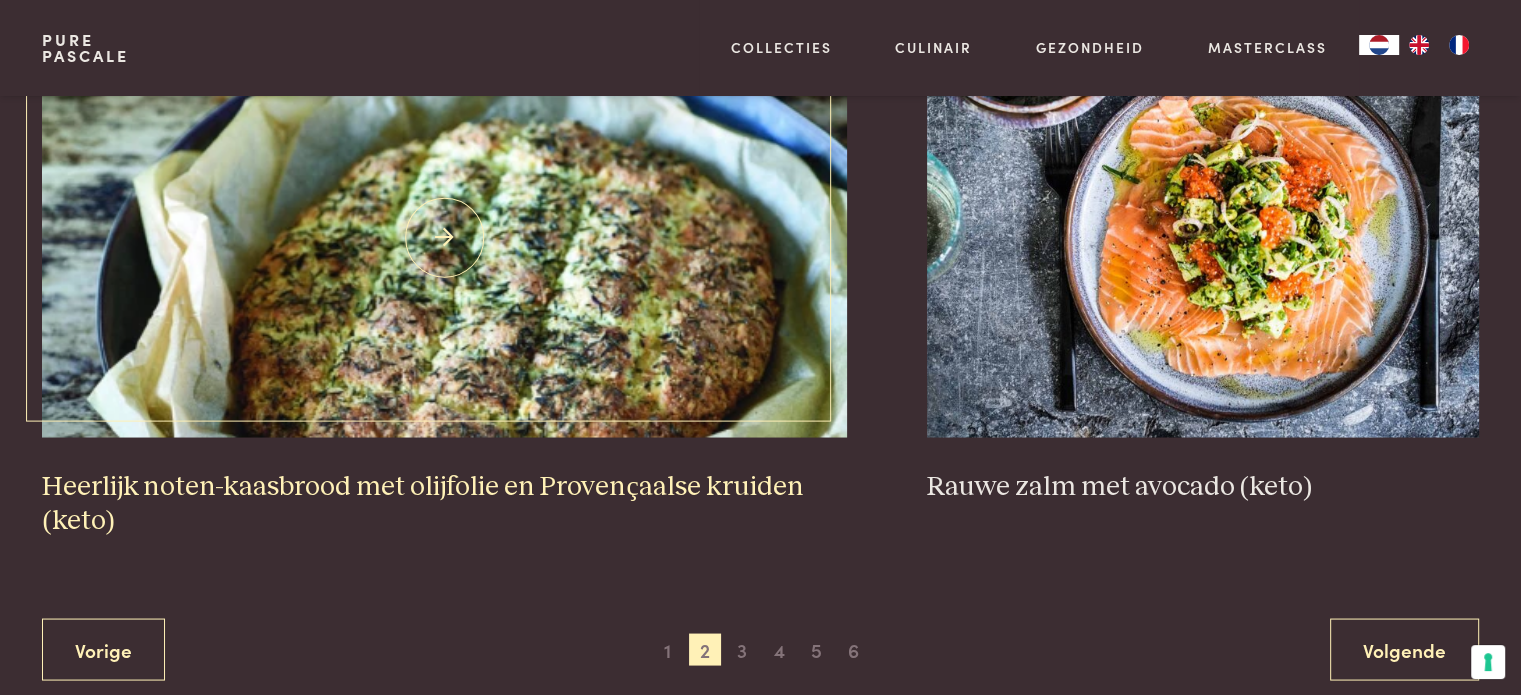 click at bounding box center (444, 237) 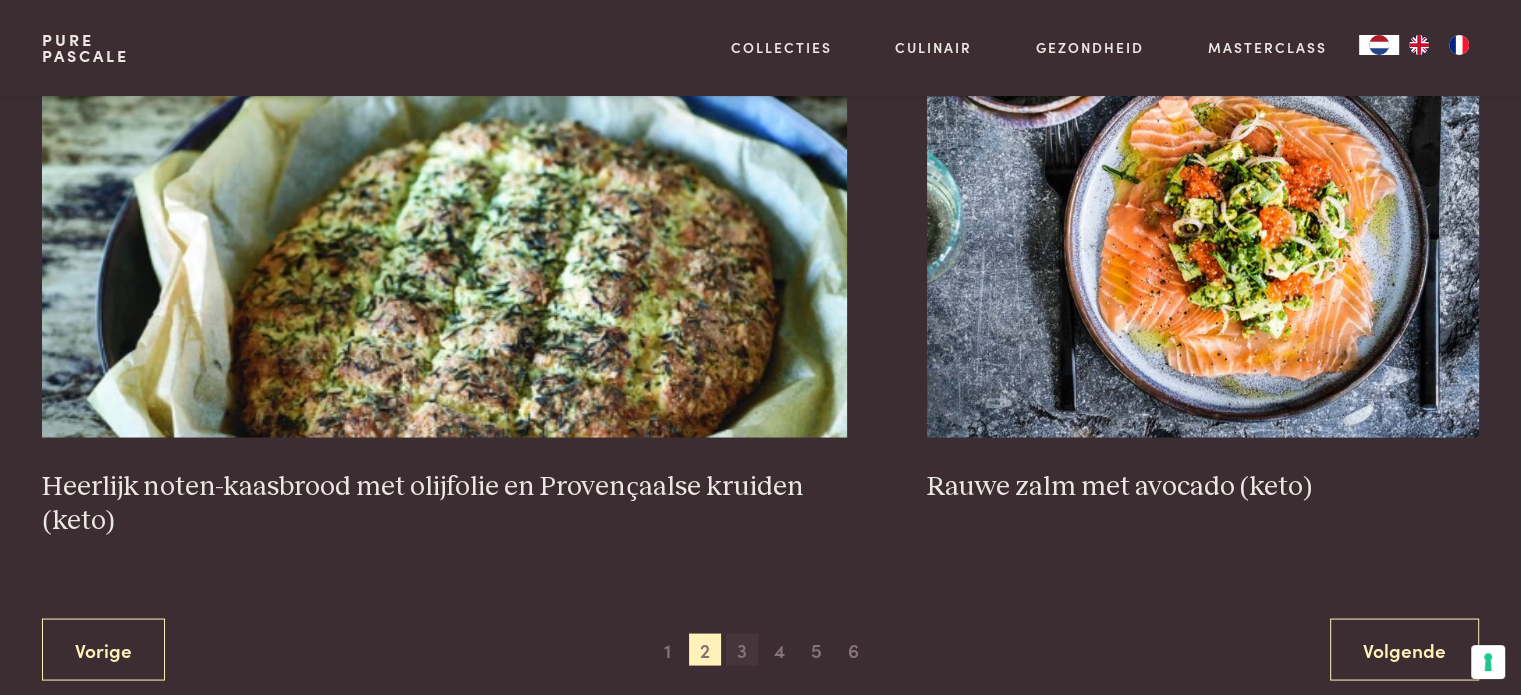 click on "3" at bounding box center [742, 649] 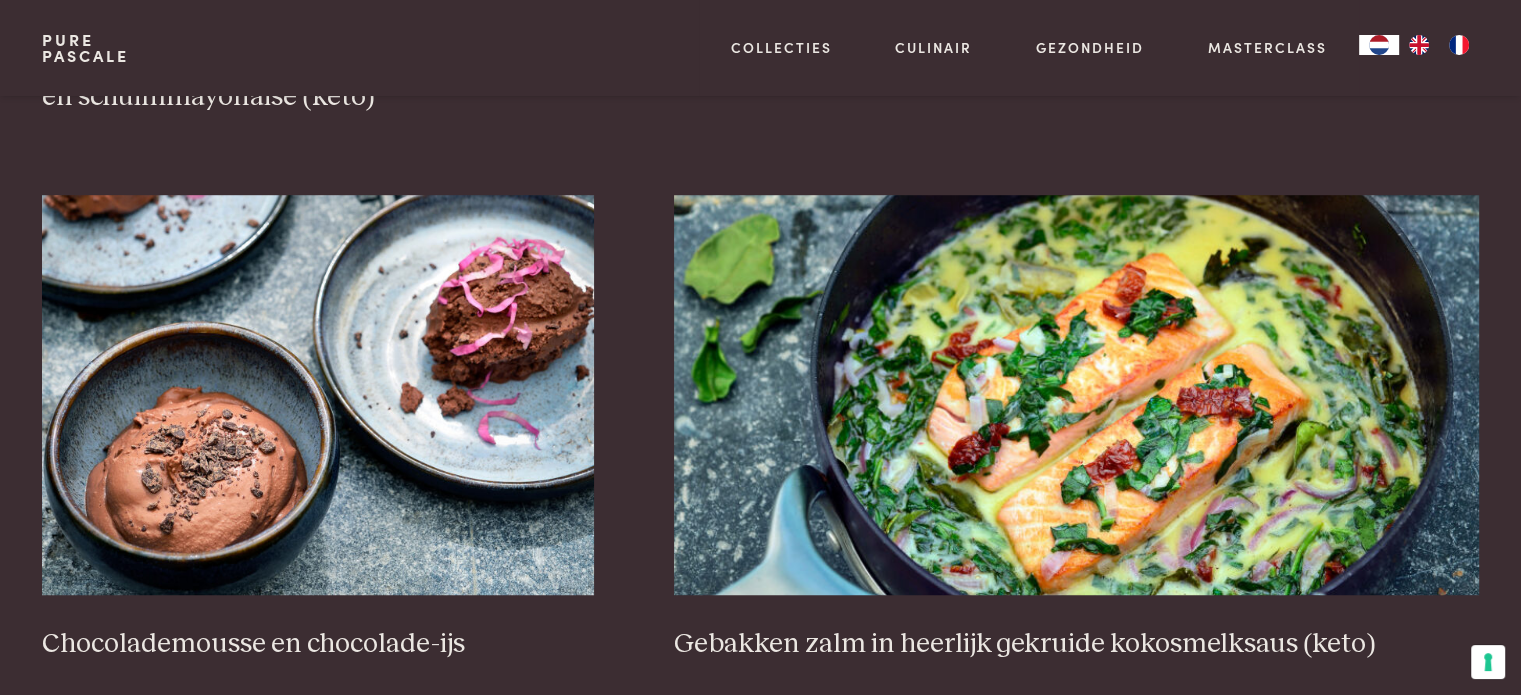 scroll, scrollTop: 1359, scrollLeft: 0, axis: vertical 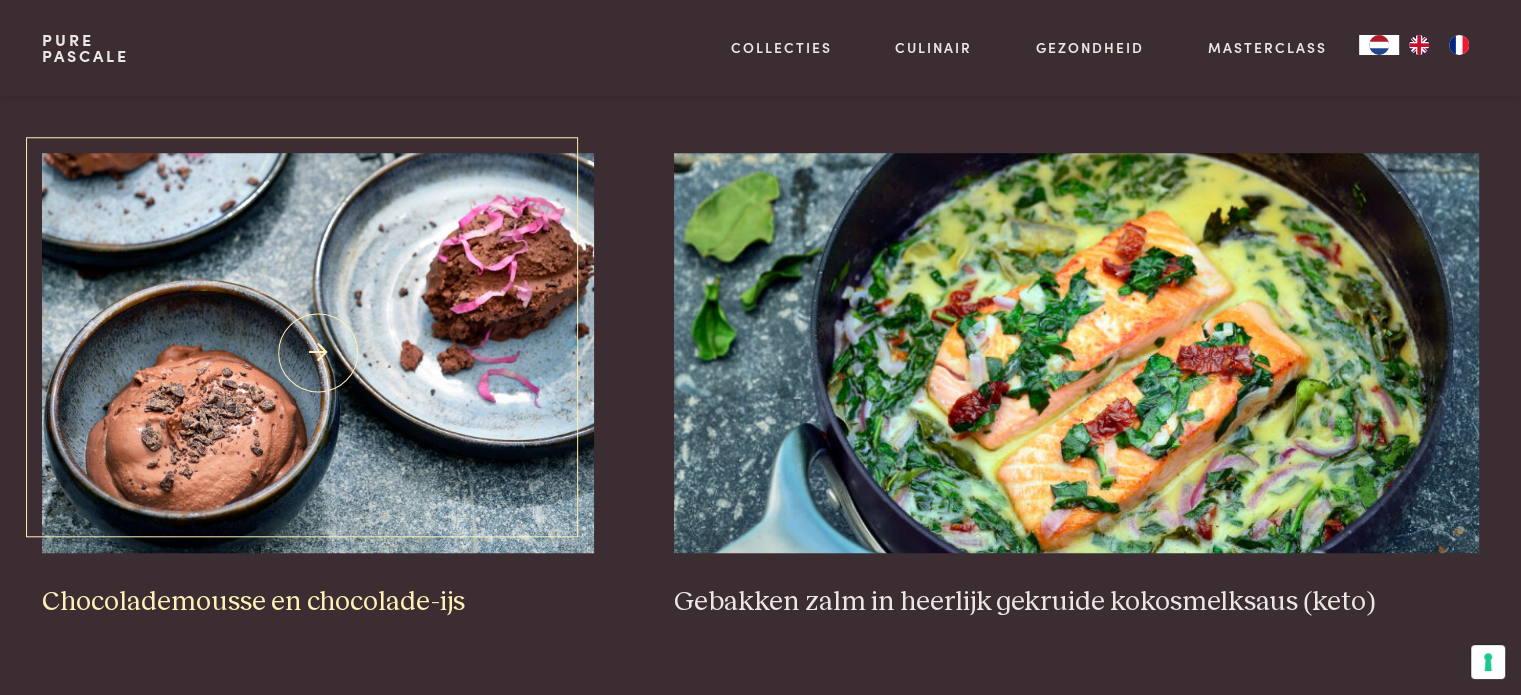 click at bounding box center (318, 353) 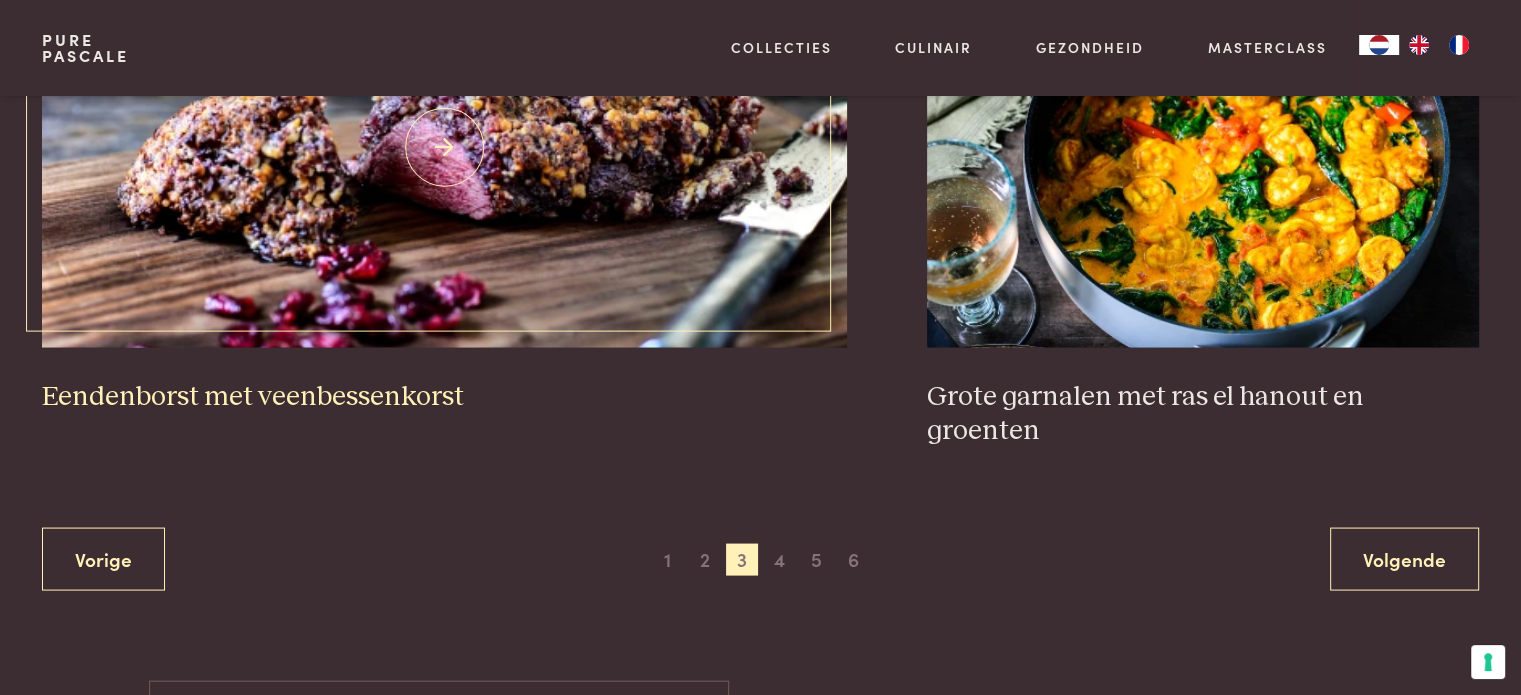 scroll, scrollTop: 3859, scrollLeft: 0, axis: vertical 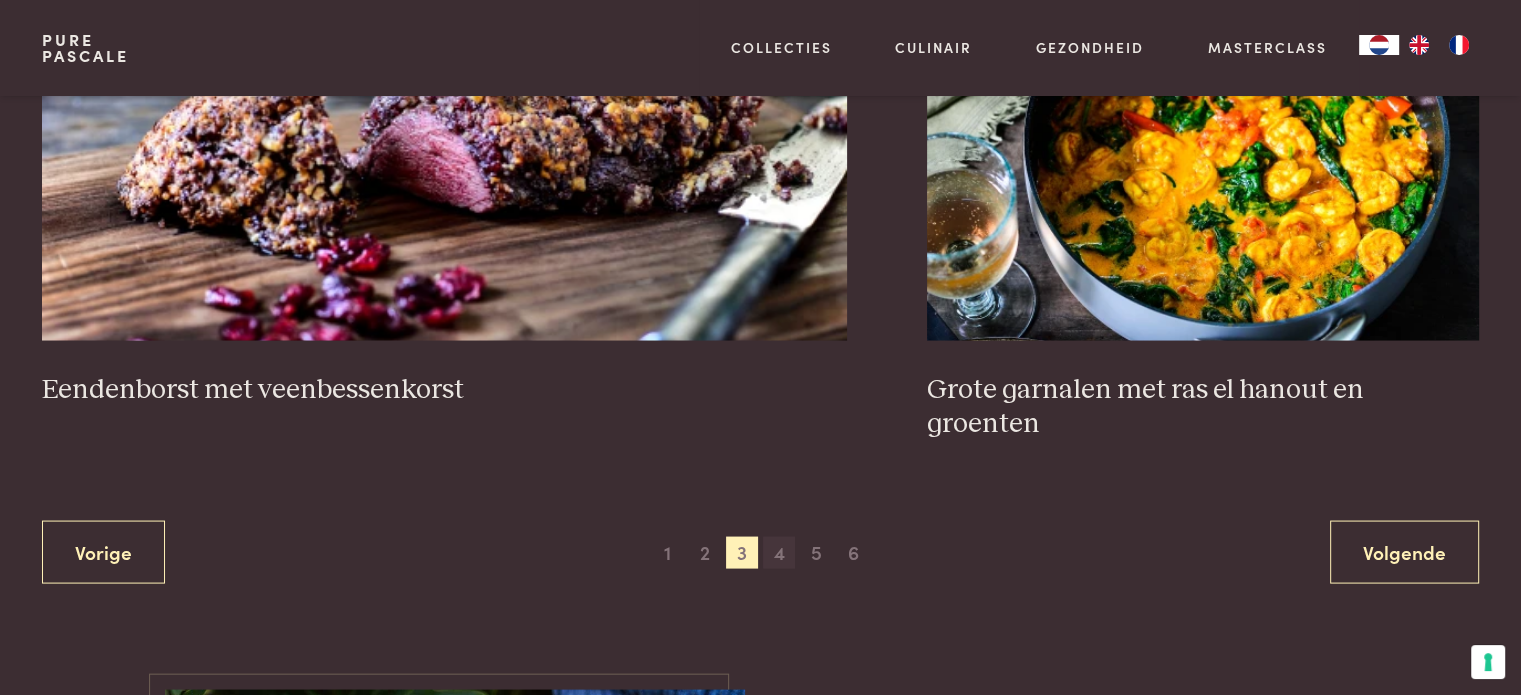 click on "4" at bounding box center [779, 553] 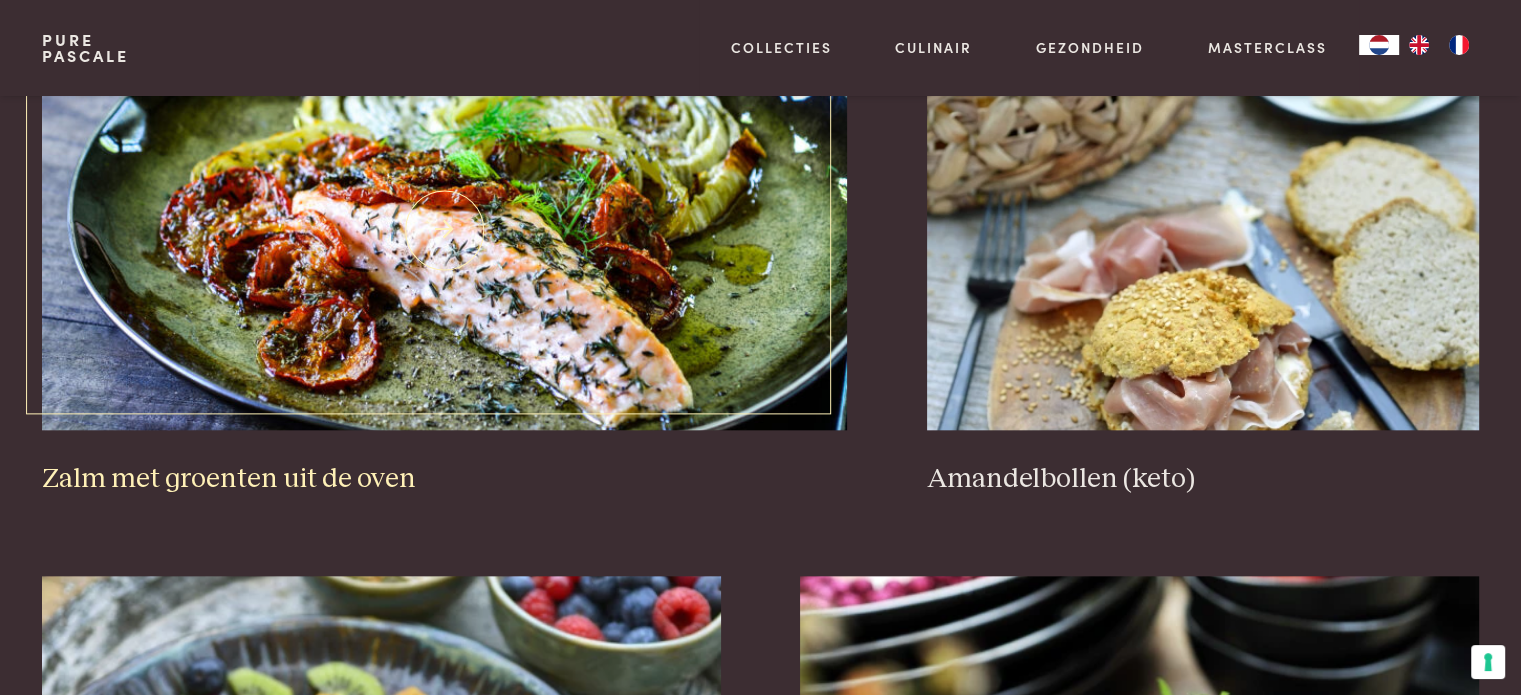 scroll, scrollTop: 1959, scrollLeft: 0, axis: vertical 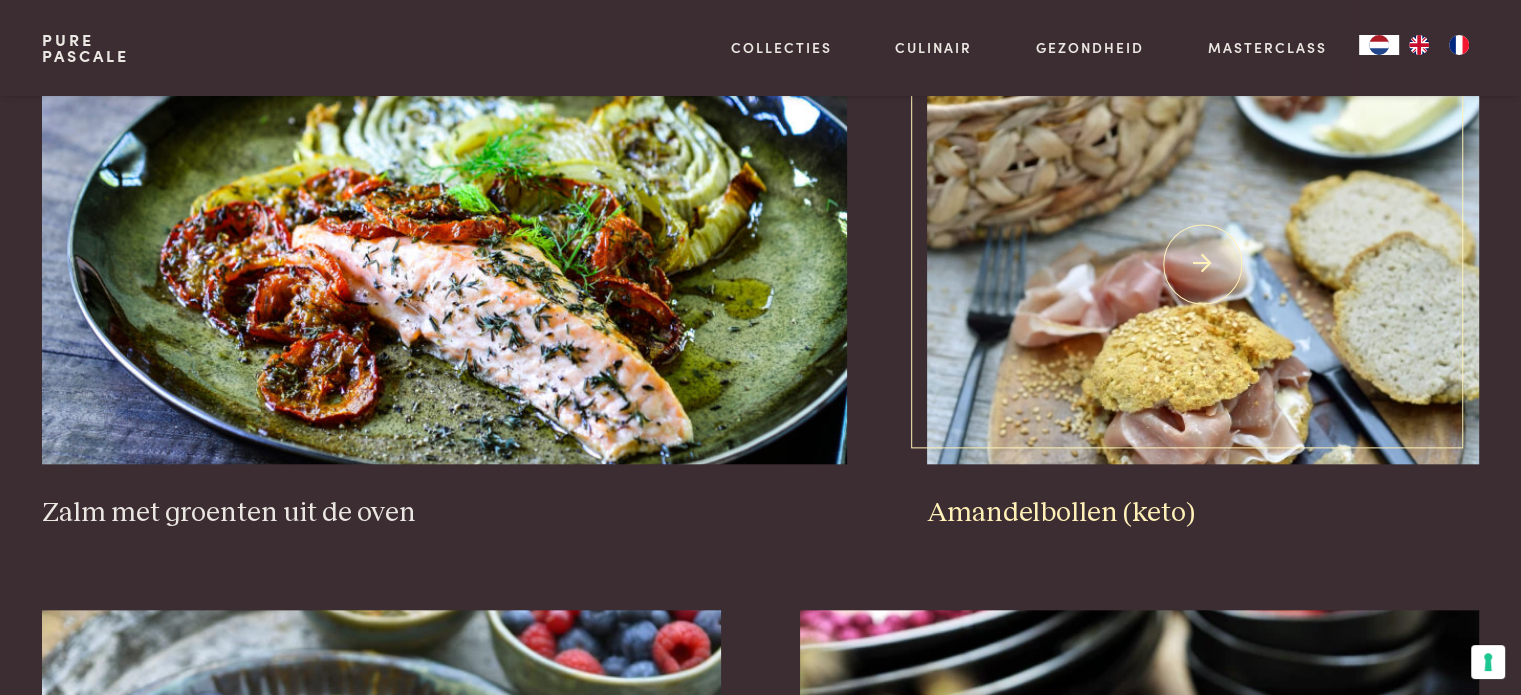 click at bounding box center (1203, 264) 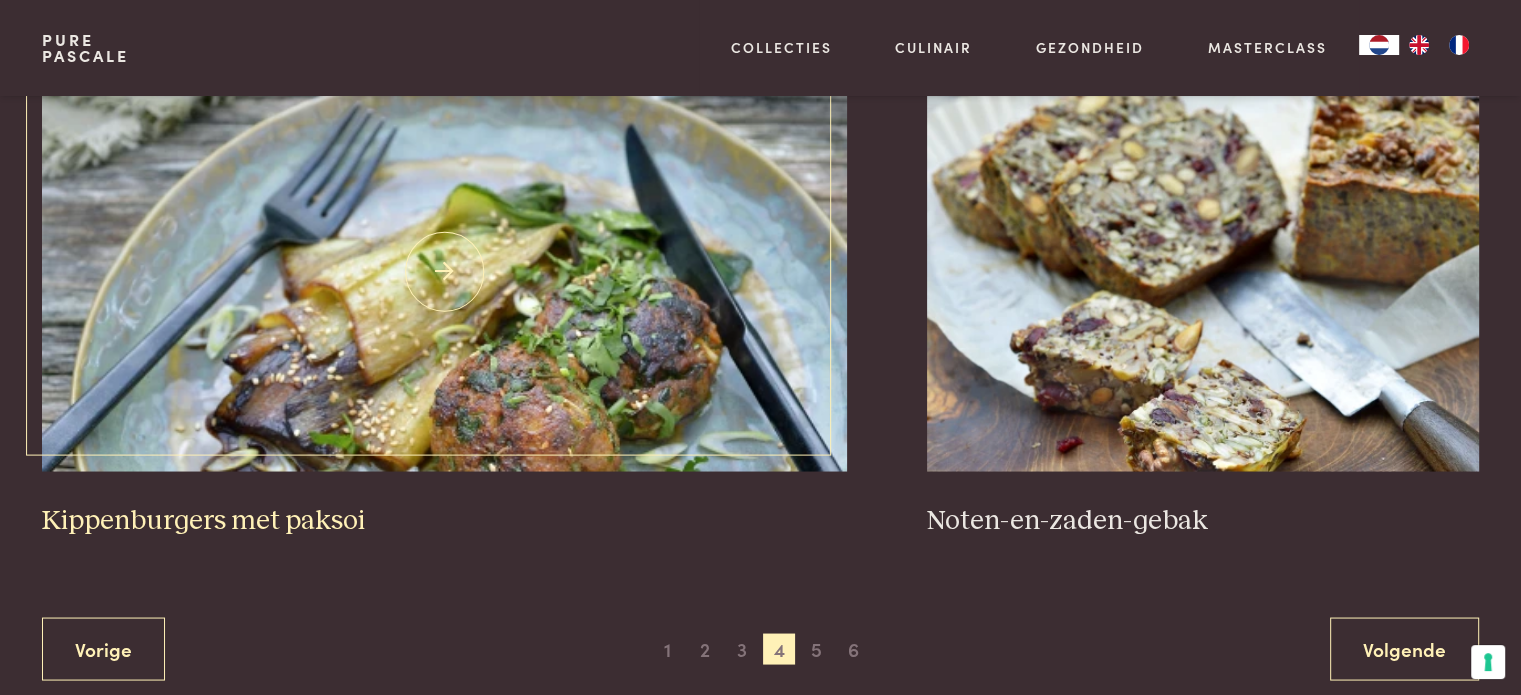 scroll, scrollTop: 3659, scrollLeft: 0, axis: vertical 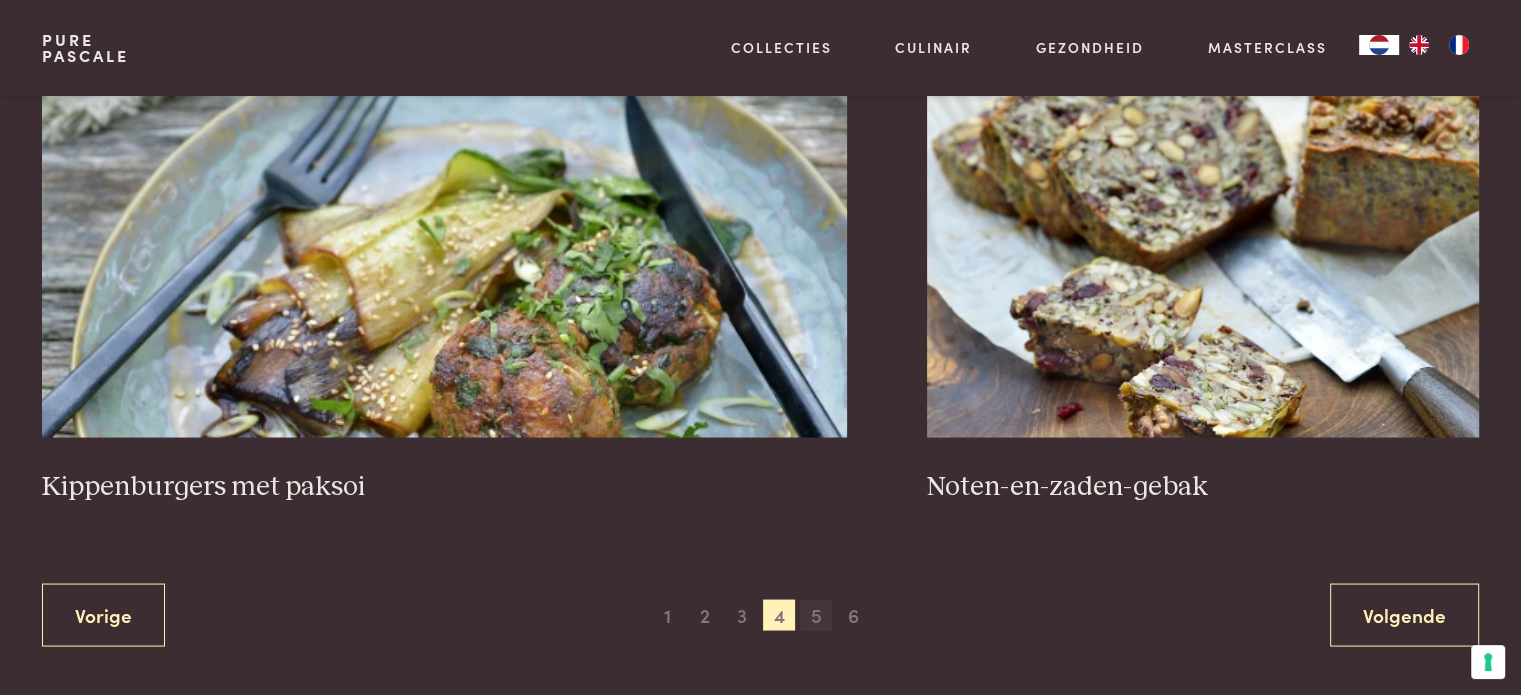 click on "5" at bounding box center [816, 615] 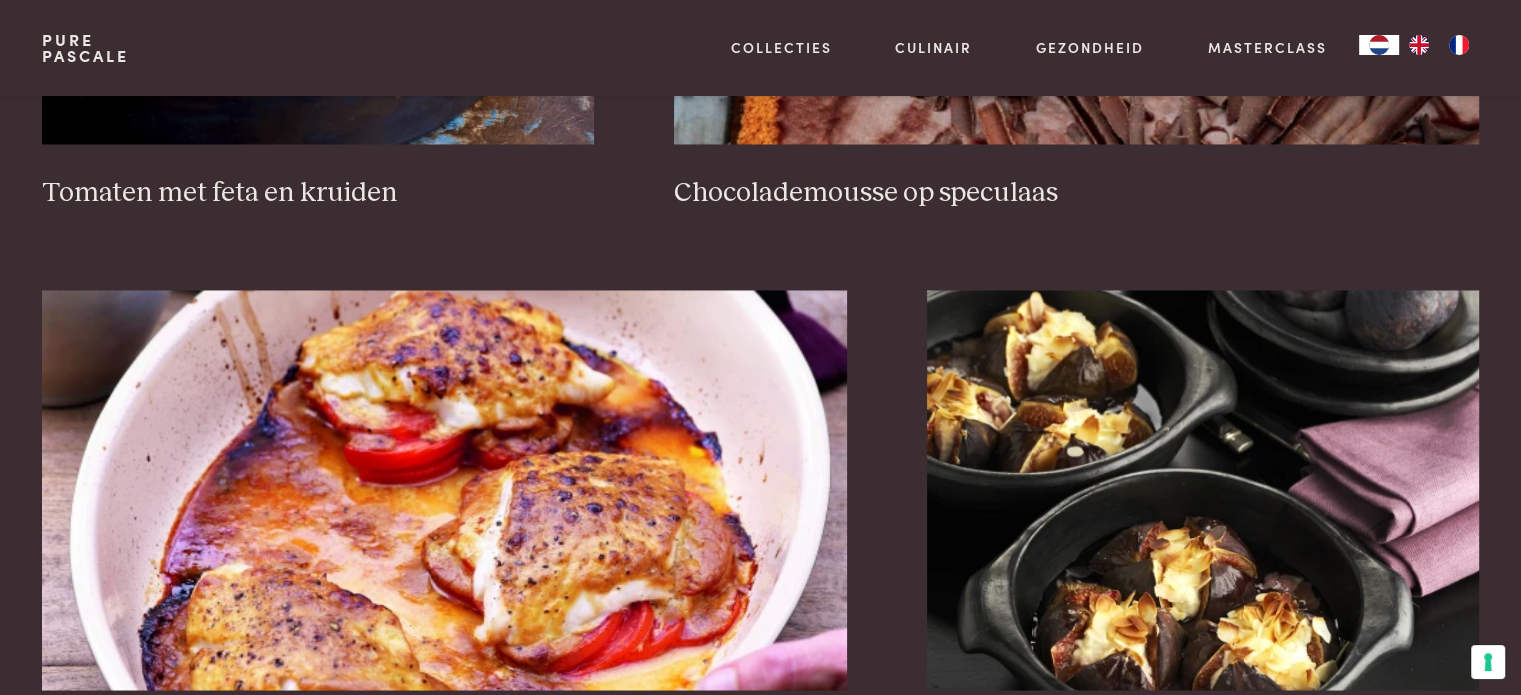 scroll, scrollTop: 3659, scrollLeft: 0, axis: vertical 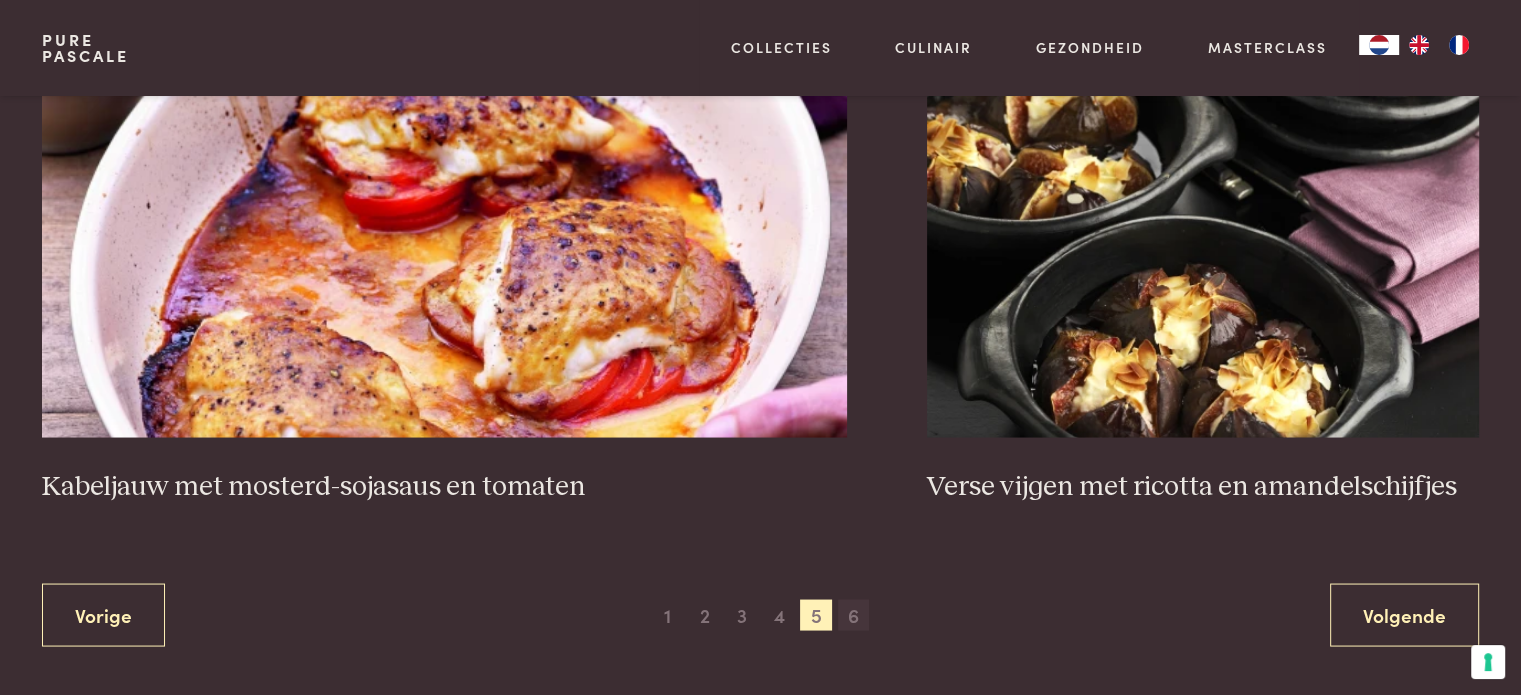 click on "6" at bounding box center [854, 615] 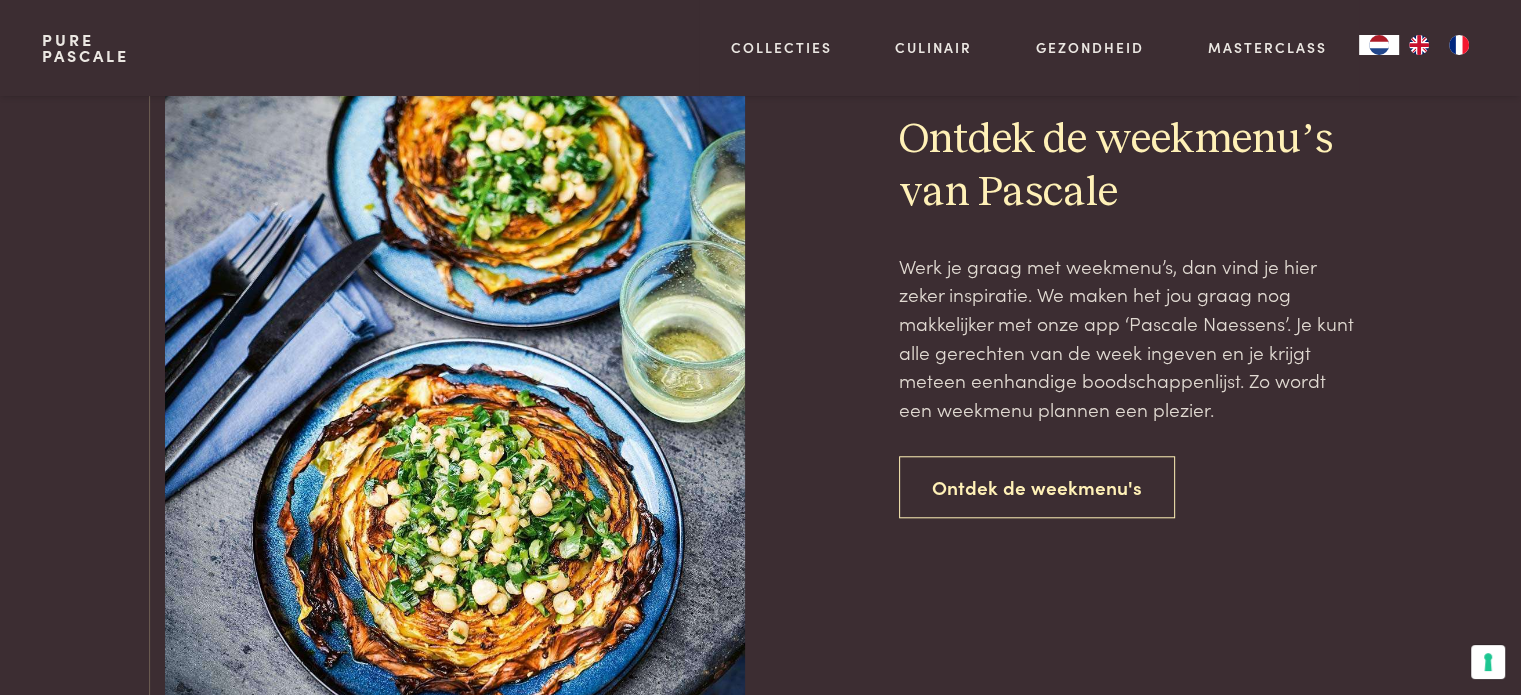 scroll, scrollTop: 2059, scrollLeft: 0, axis: vertical 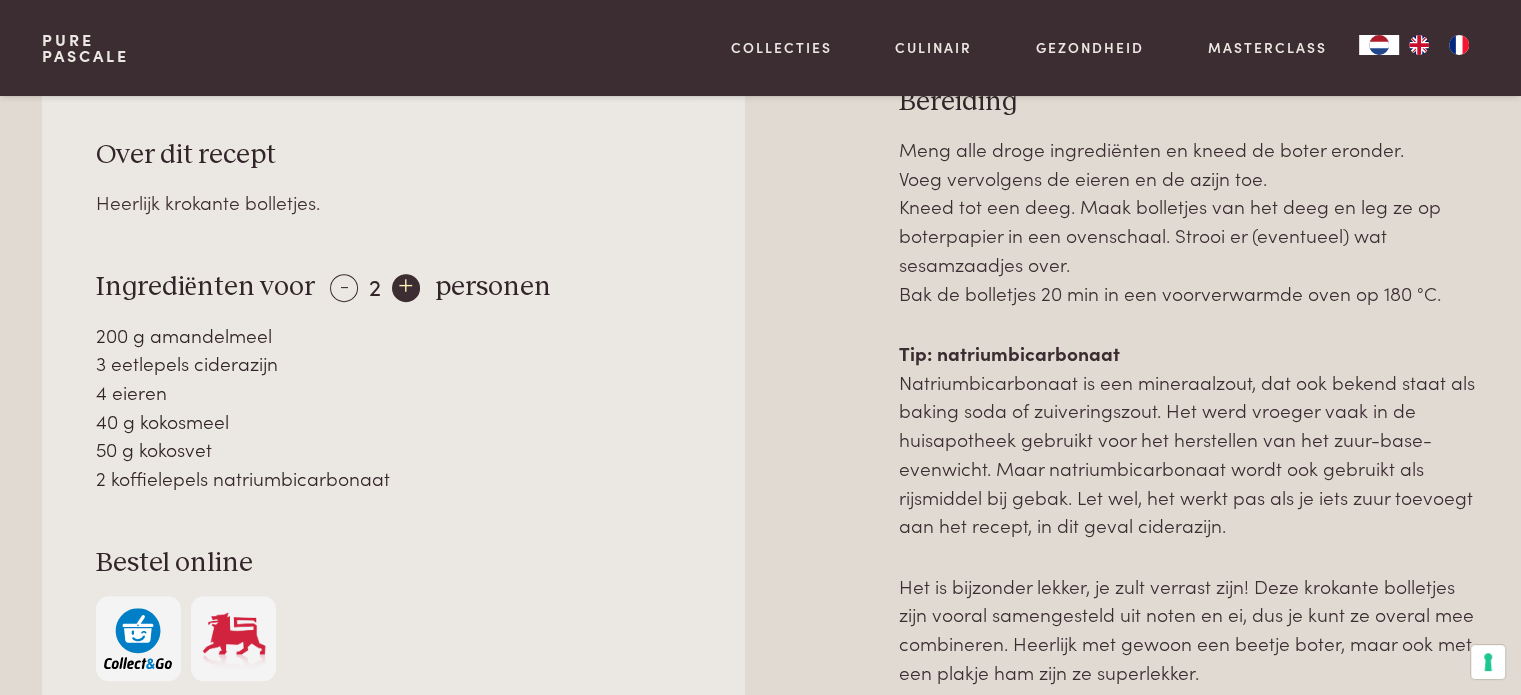 click on "+" at bounding box center (406, 288) 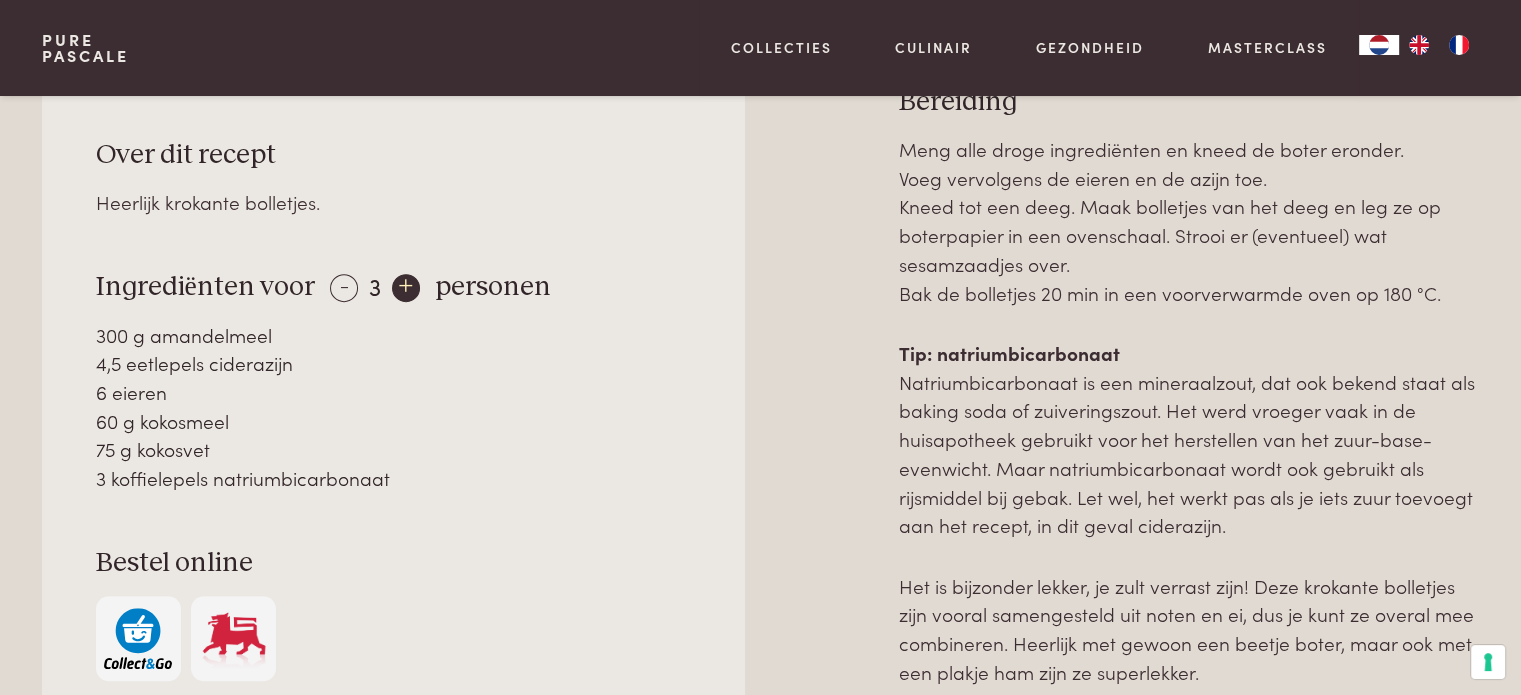 click on "+" at bounding box center [406, 288] 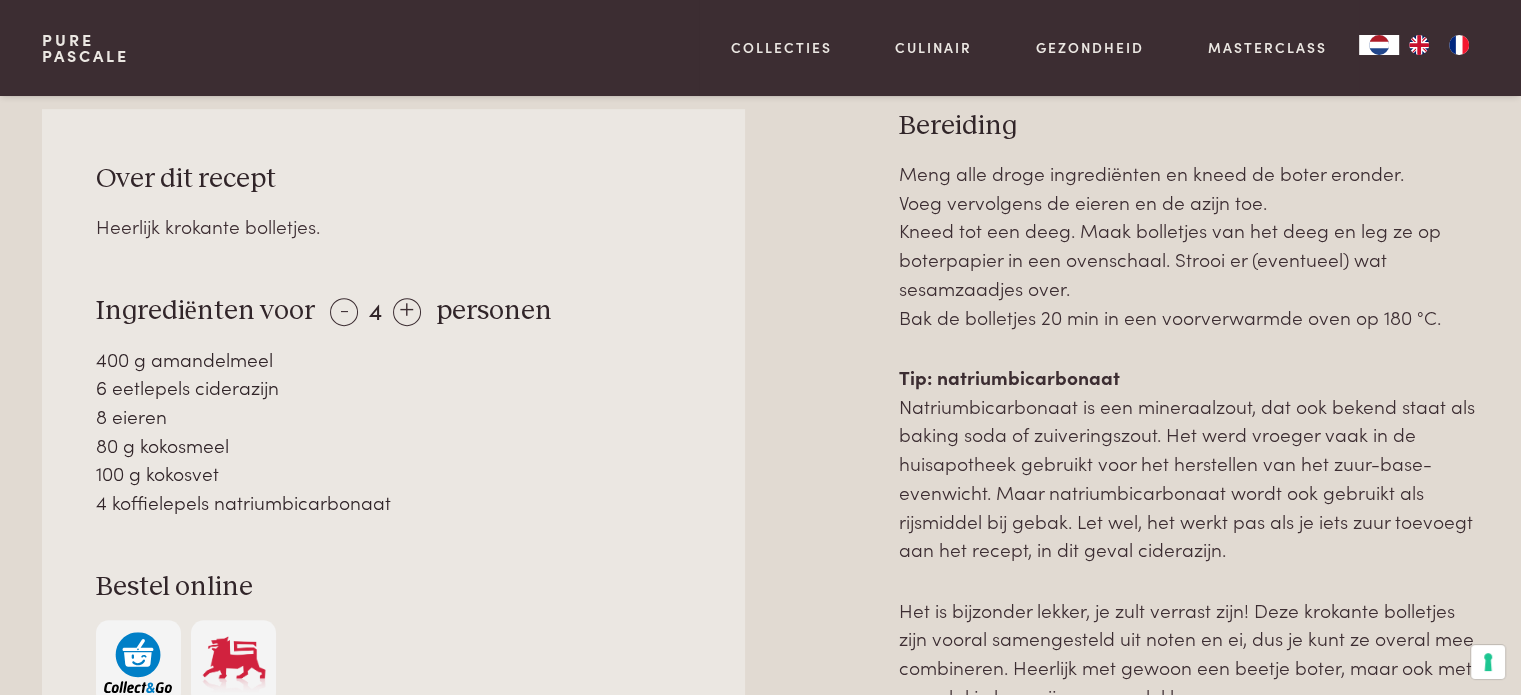 scroll, scrollTop: 900, scrollLeft: 0, axis: vertical 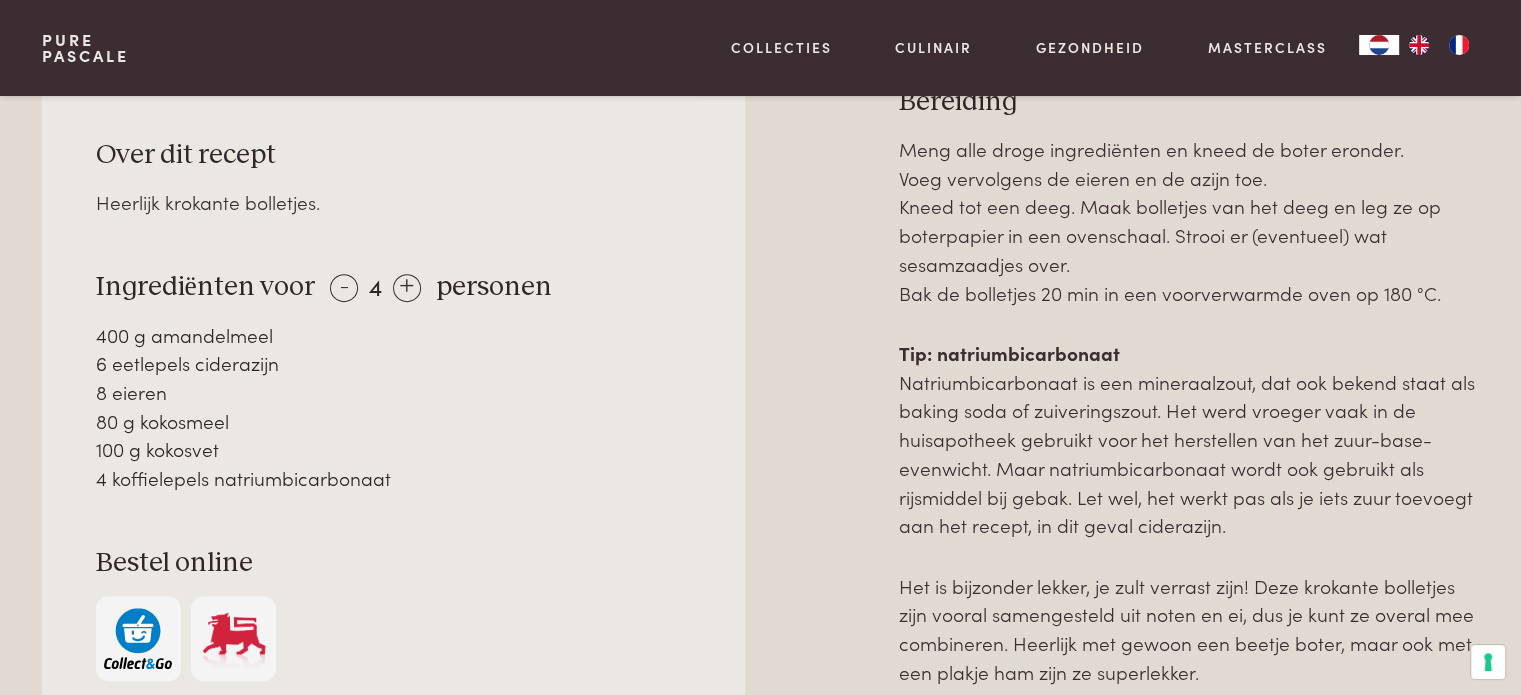drag, startPoint x: 92, startPoint y: 279, endPoint x: 492, endPoint y: 471, distance: 443.69357 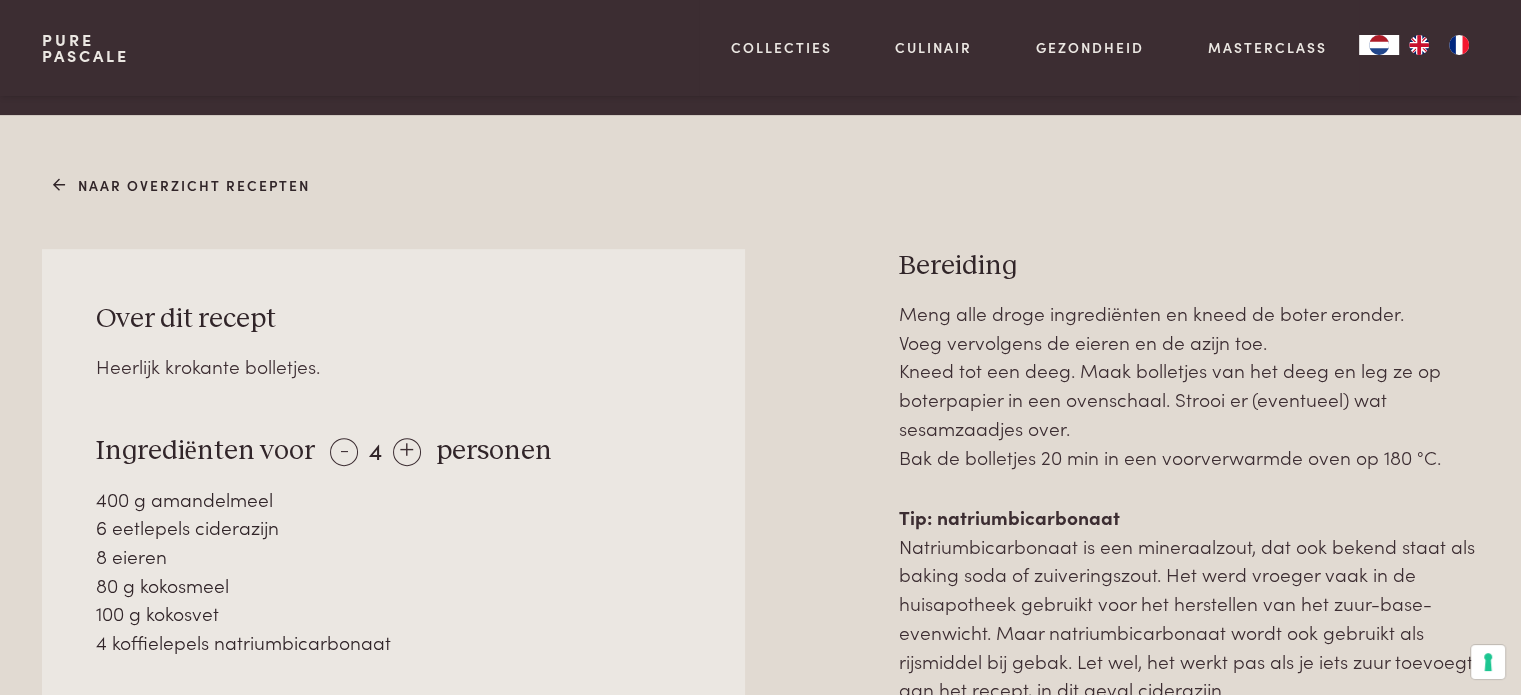 scroll, scrollTop: 700, scrollLeft: 0, axis: vertical 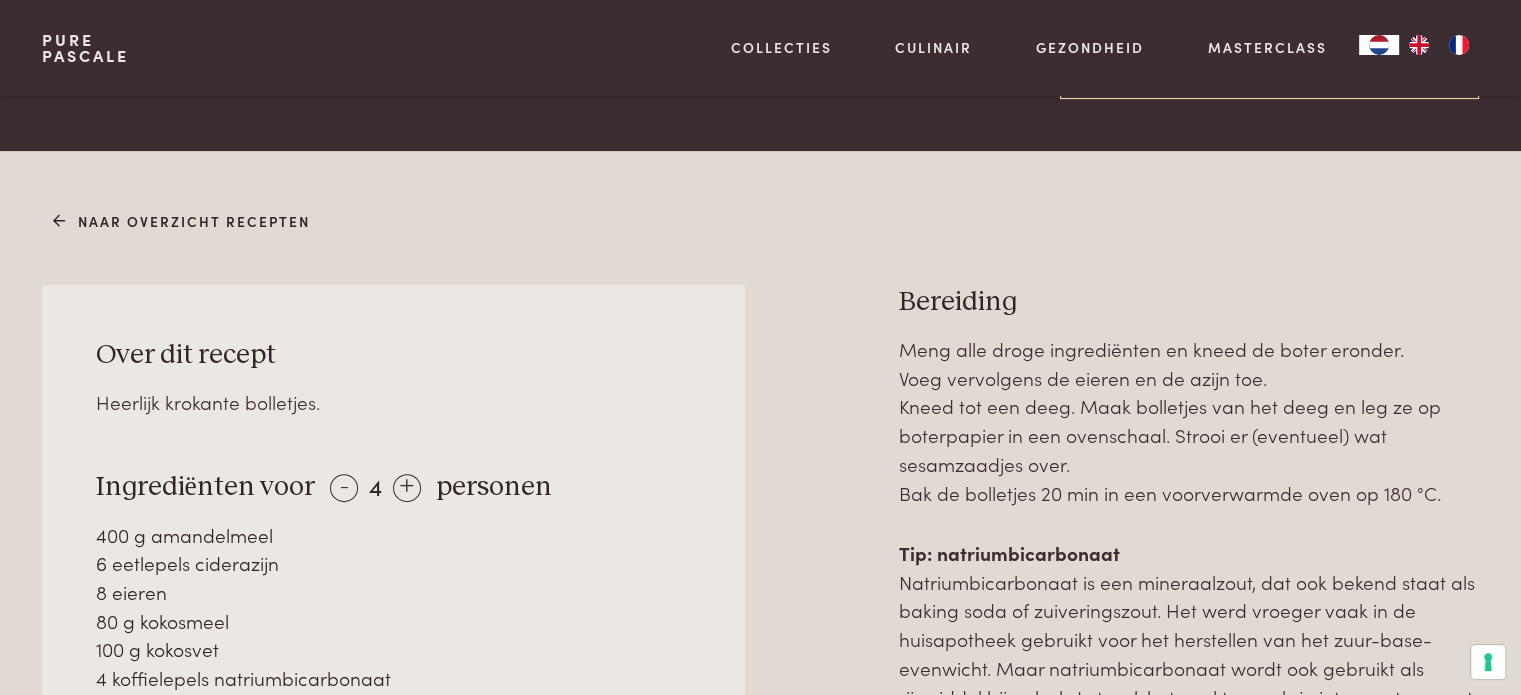 click on "Bereiding" at bounding box center (1189, 302) 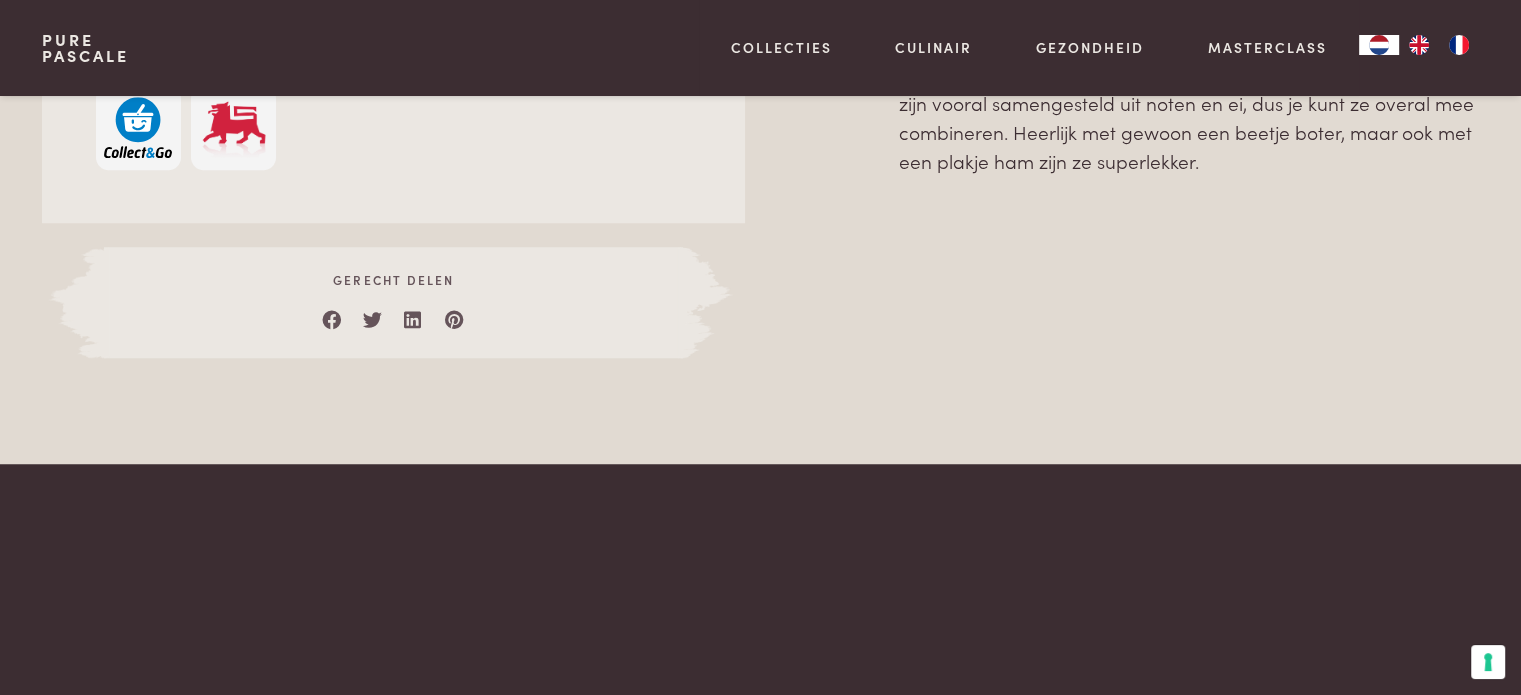 scroll, scrollTop: 1430, scrollLeft: 0, axis: vertical 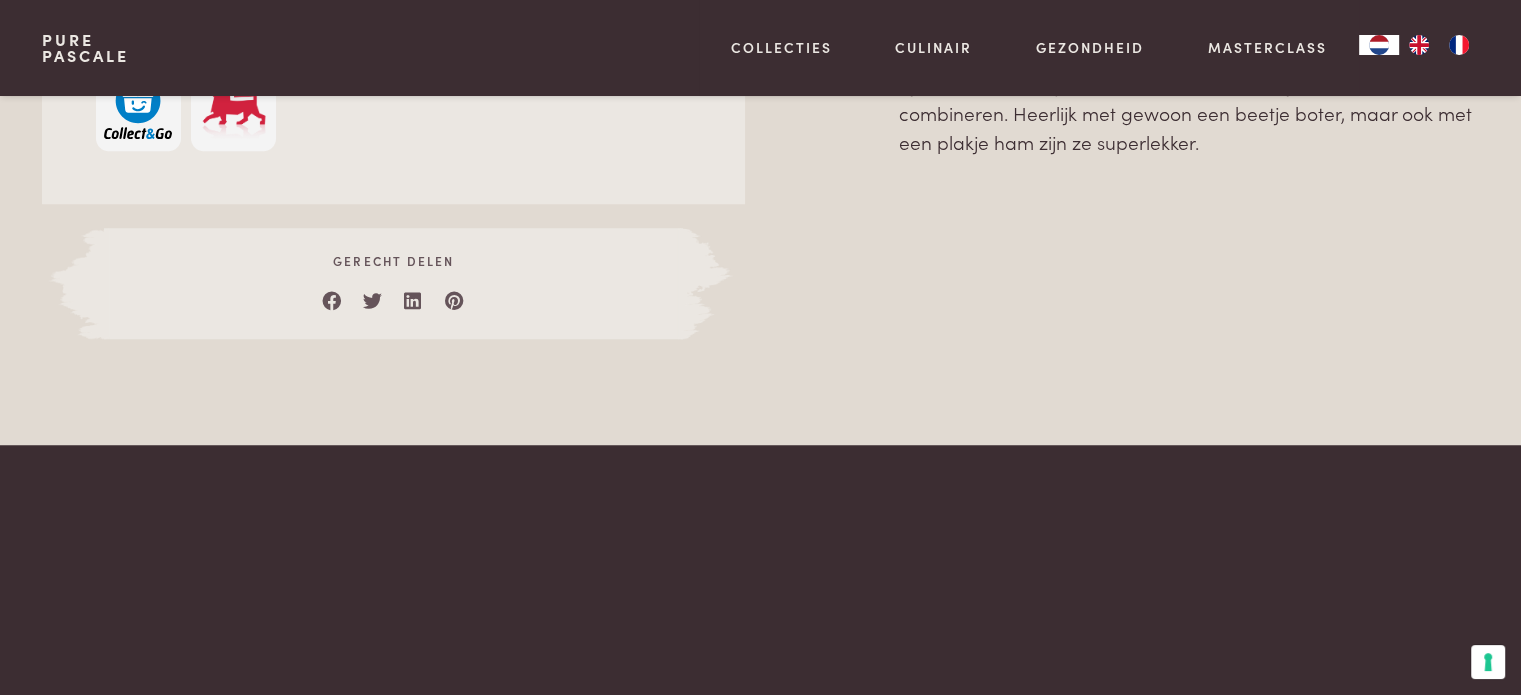 drag, startPoint x: 904, startPoint y: 296, endPoint x: 1236, endPoint y: 161, distance: 358.39783 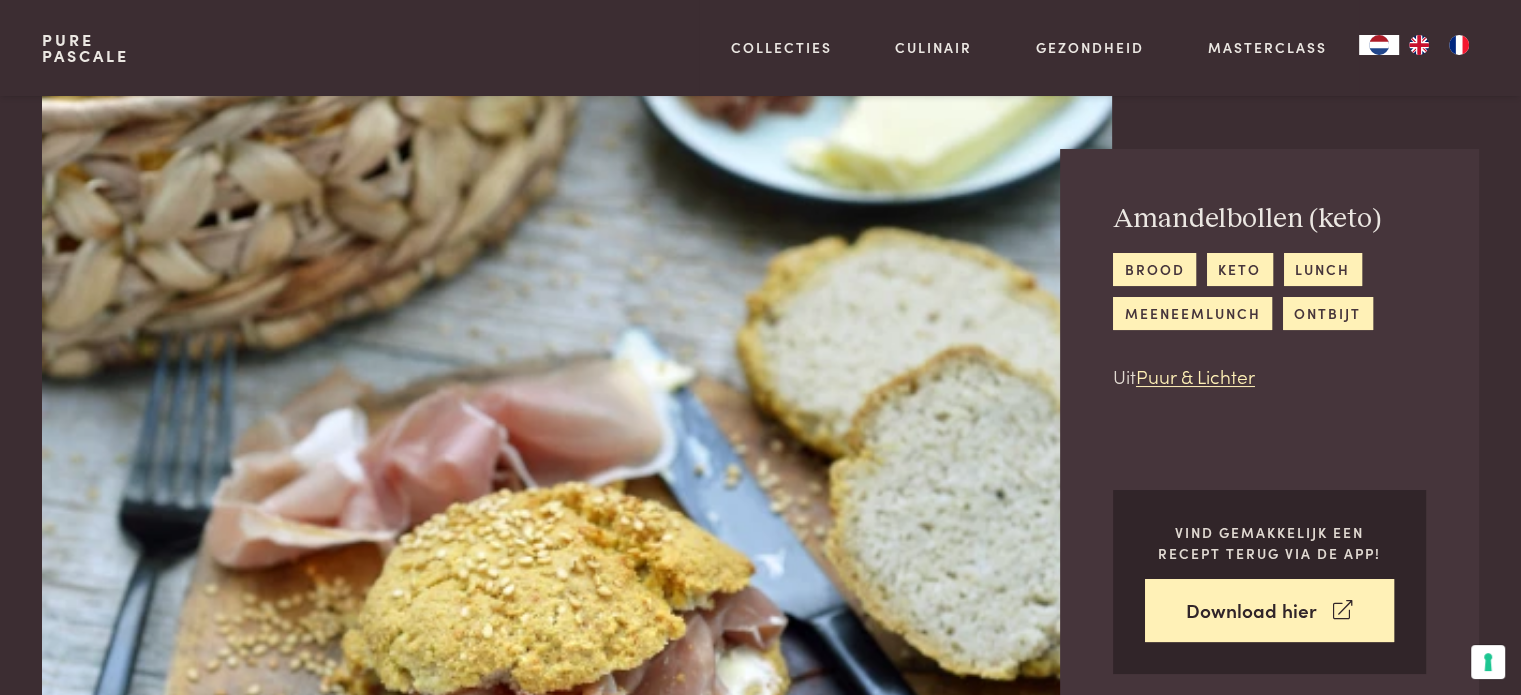 scroll, scrollTop: 0, scrollLeft: 0, axis: both 